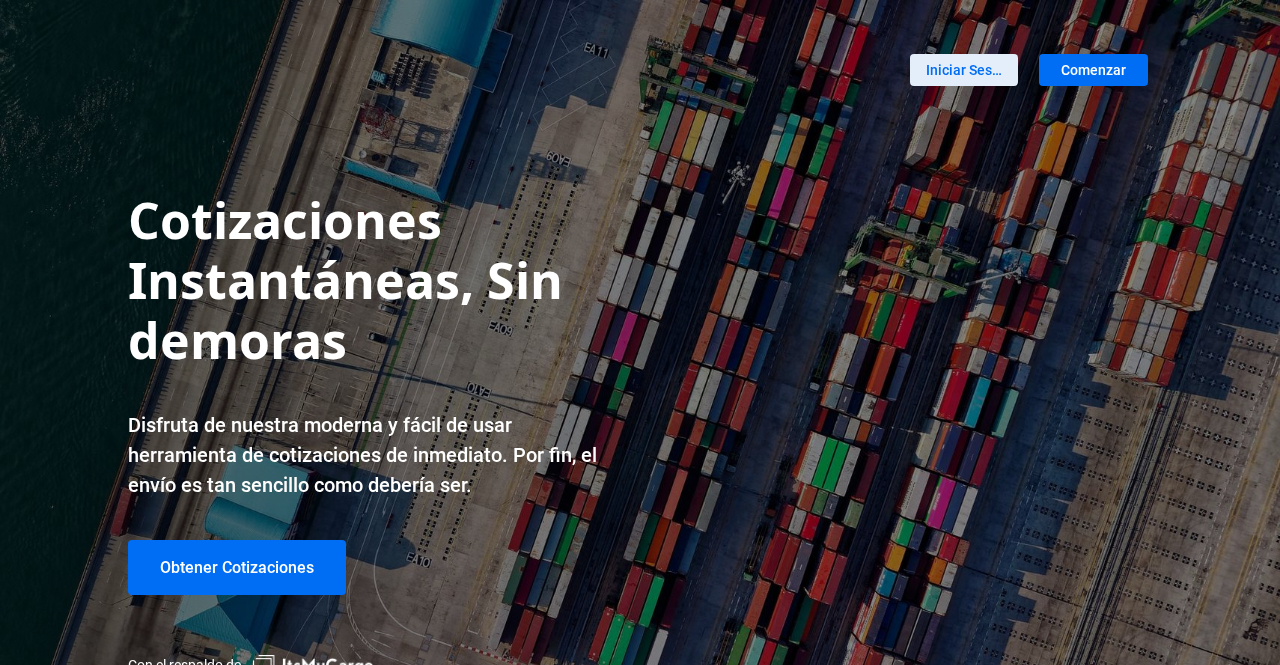 scroll, scrollTop: 0, scrollLeft: 0, axis: both 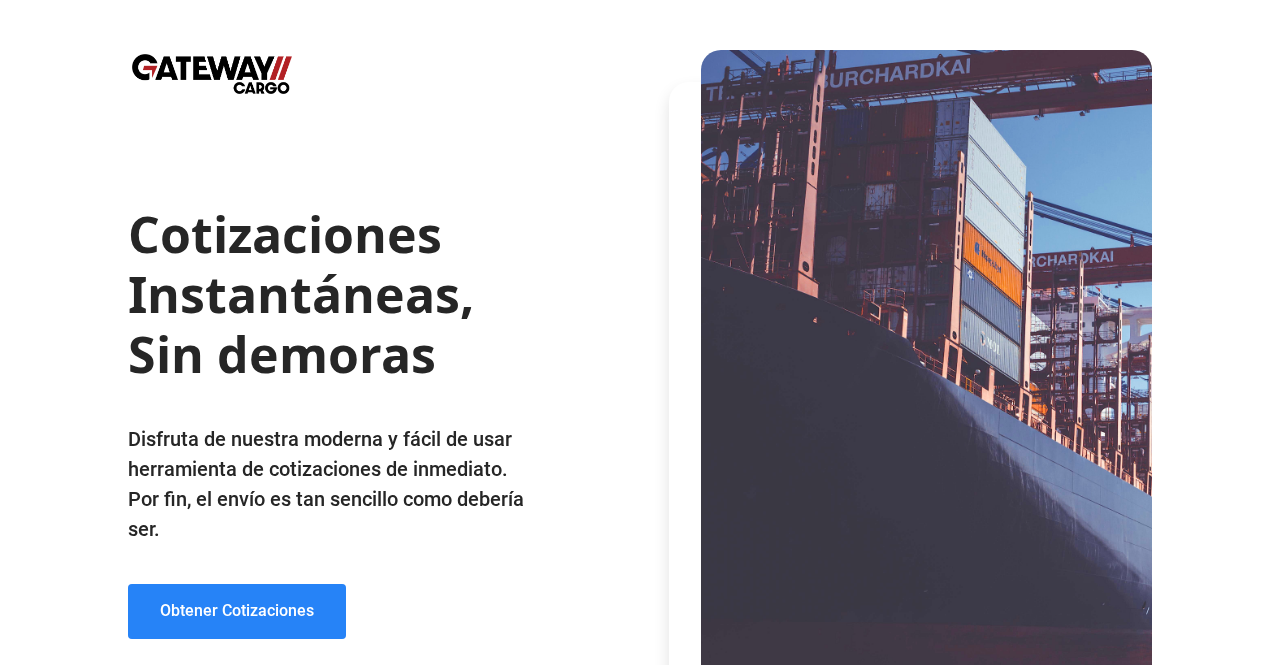 click on "Obtener Cotizaciones" at bounding box center [237, 610] 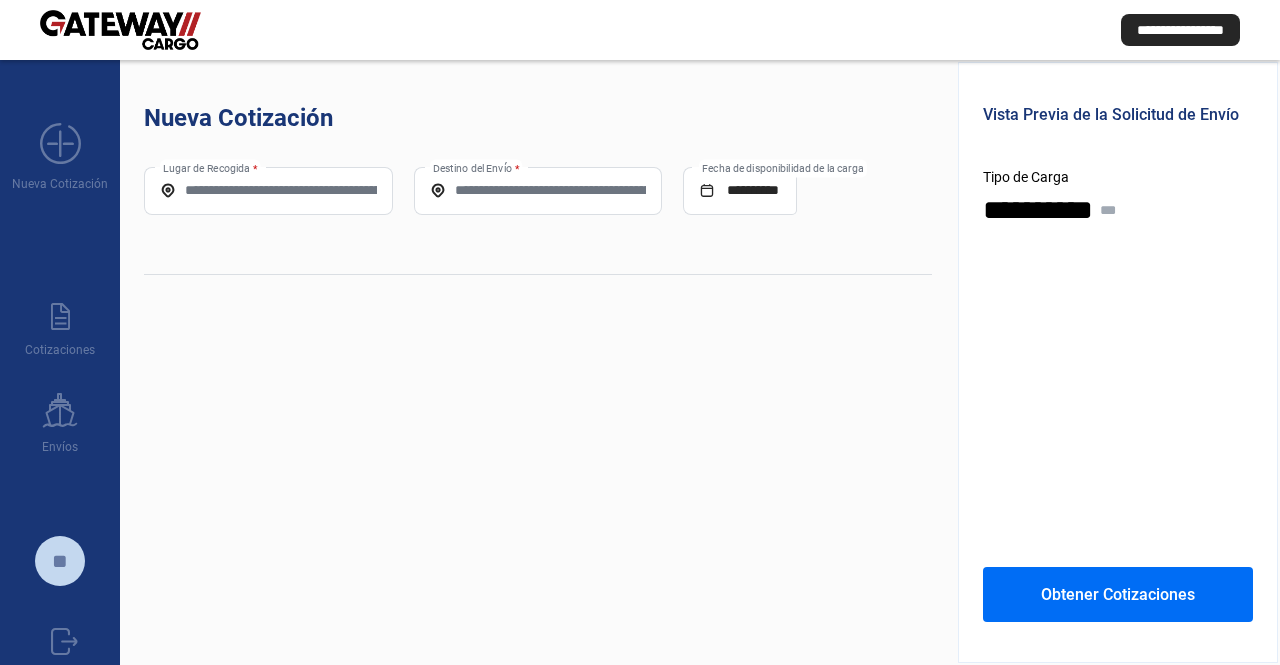 click on "Lugar de Recogida *" at bounding box center (268, 191) 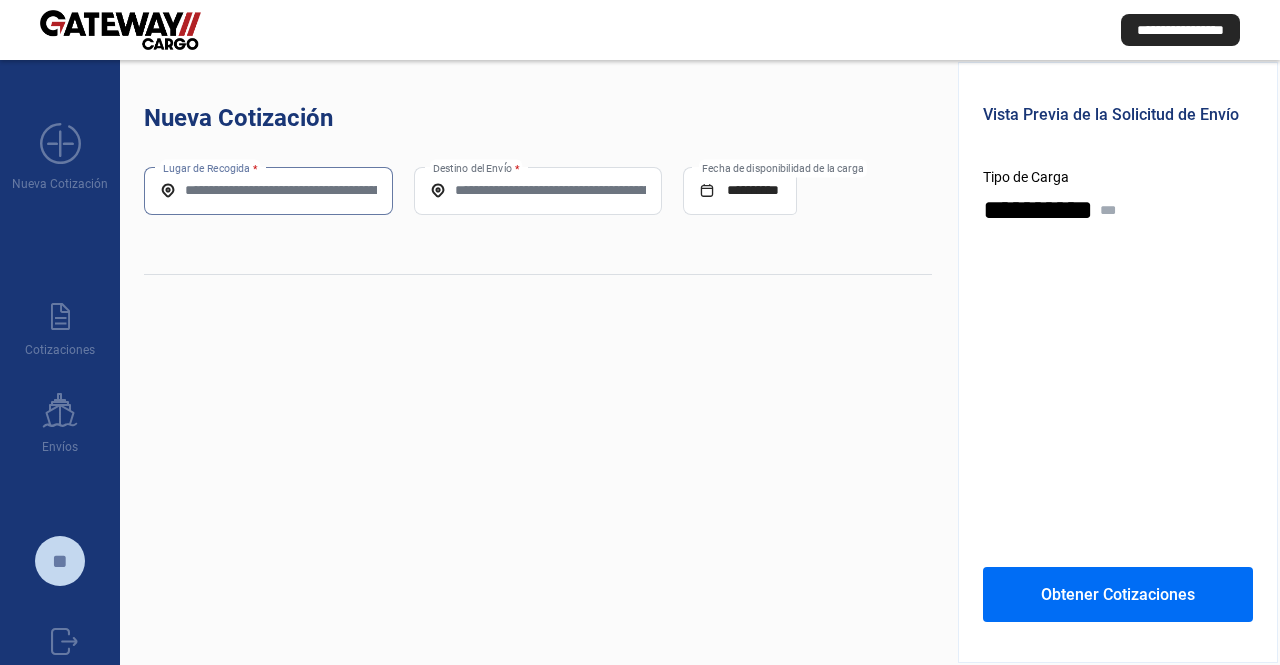 click on "Lugar de Recogida *" at bounding box center [268, 190] 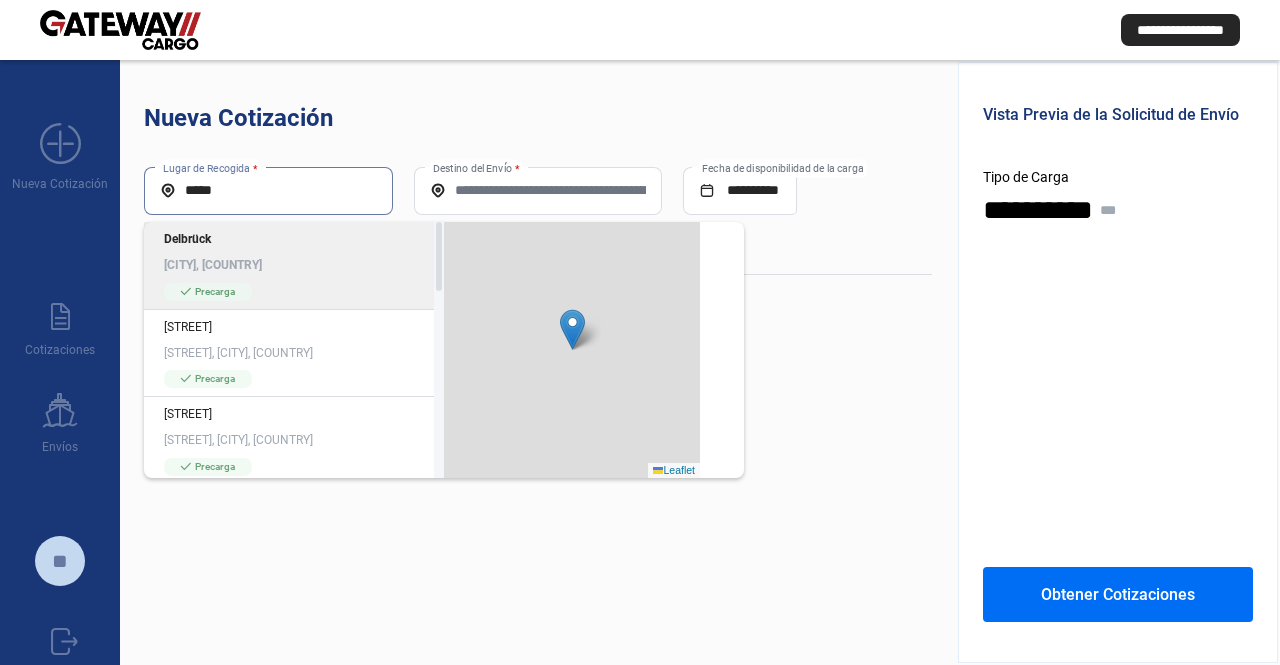 type on "*****" 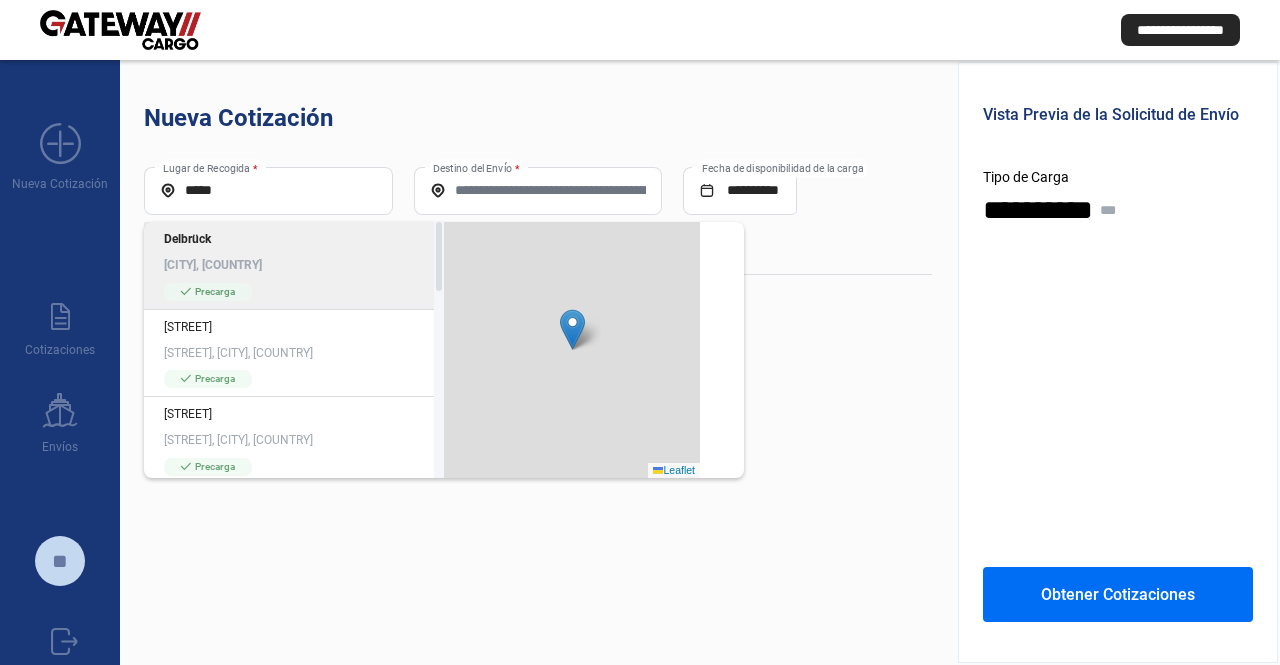 click on "[CITY], [COUNTRY]" at bounding box center (294, 265) 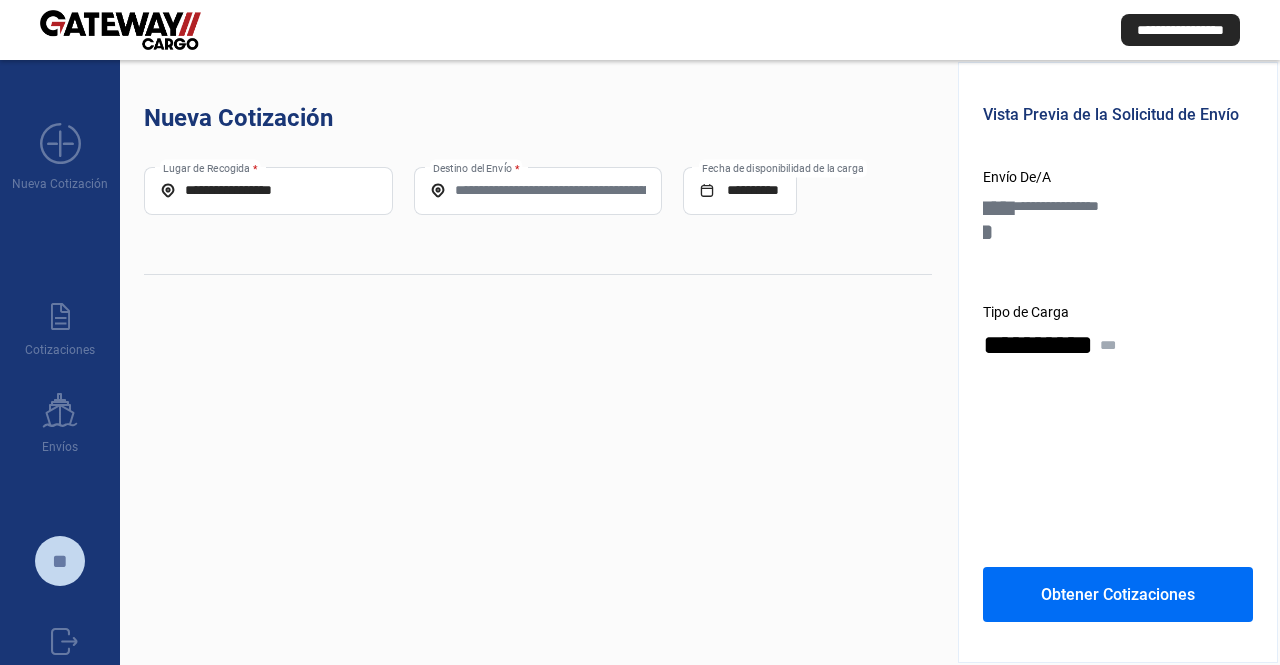click on "Destino del Envío *" at bounding box center (538, 190) 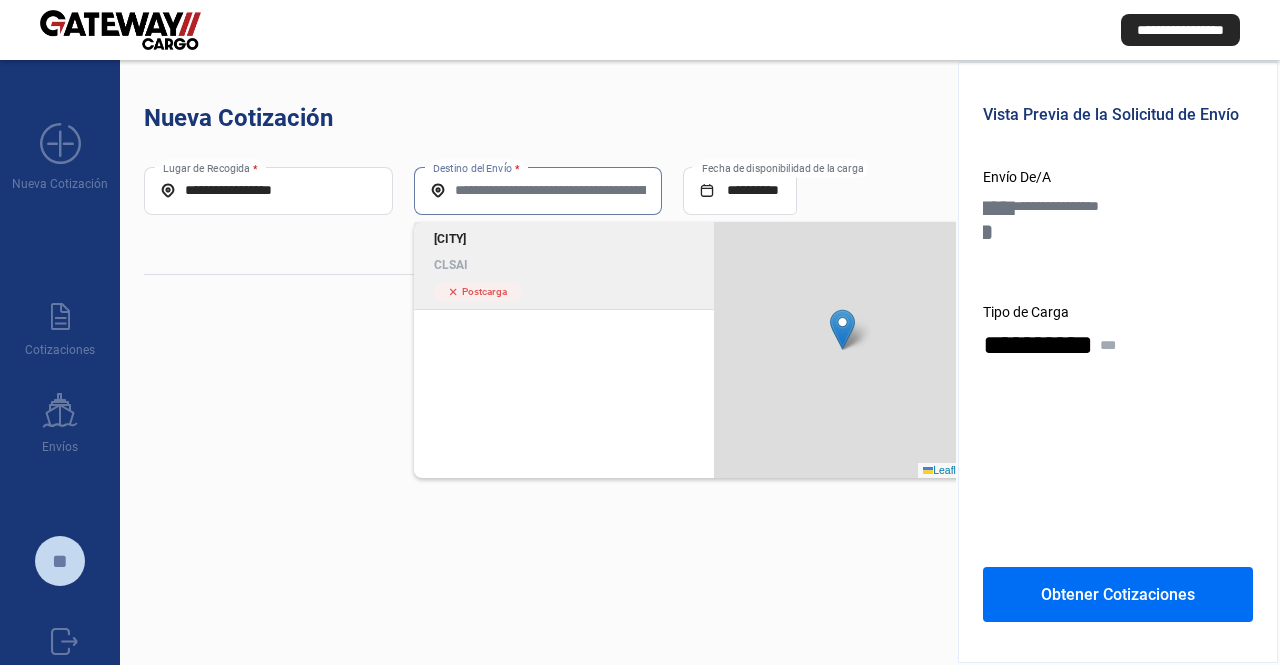 click on "San Antonio CLSAI" at bounding box center (564, 252) 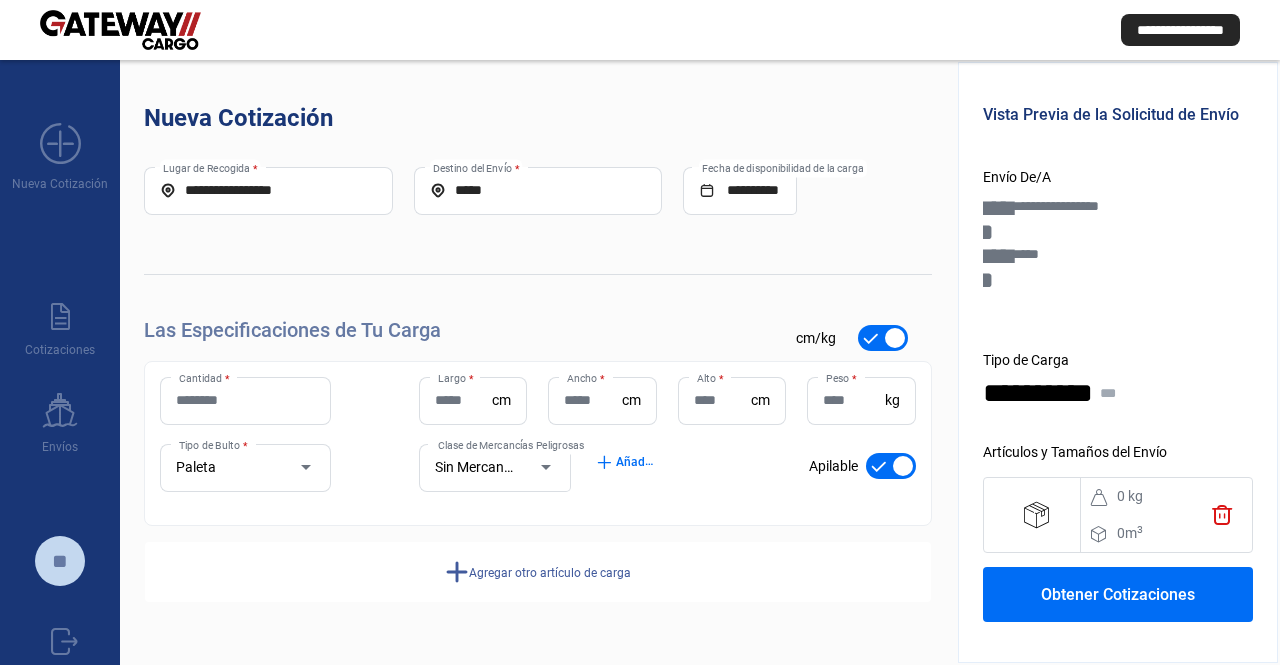 click on "Cantidad *" at bounding box center (245, 400) 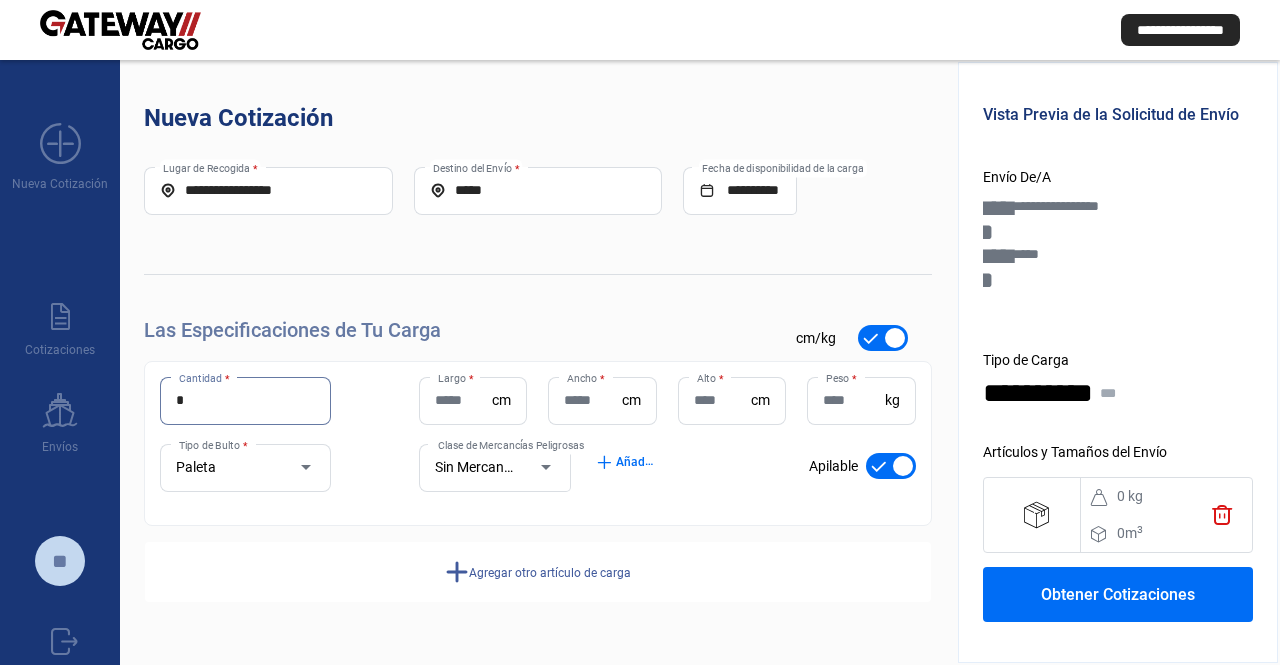type on "*" 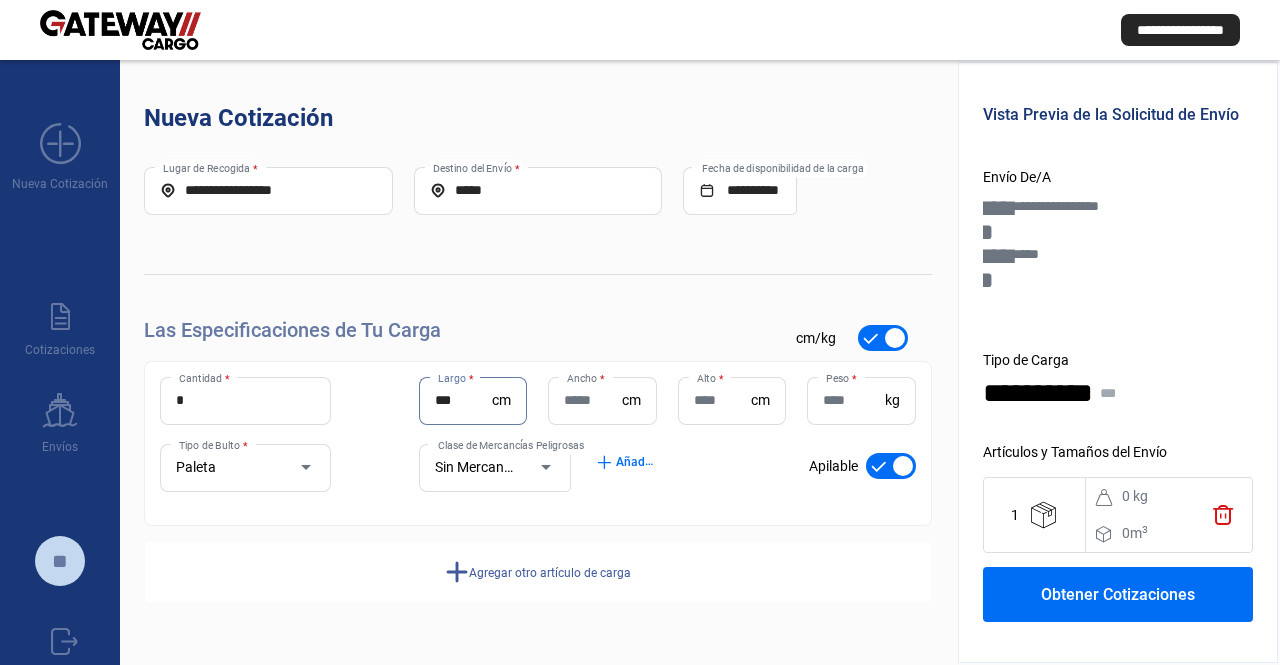 type on "***" 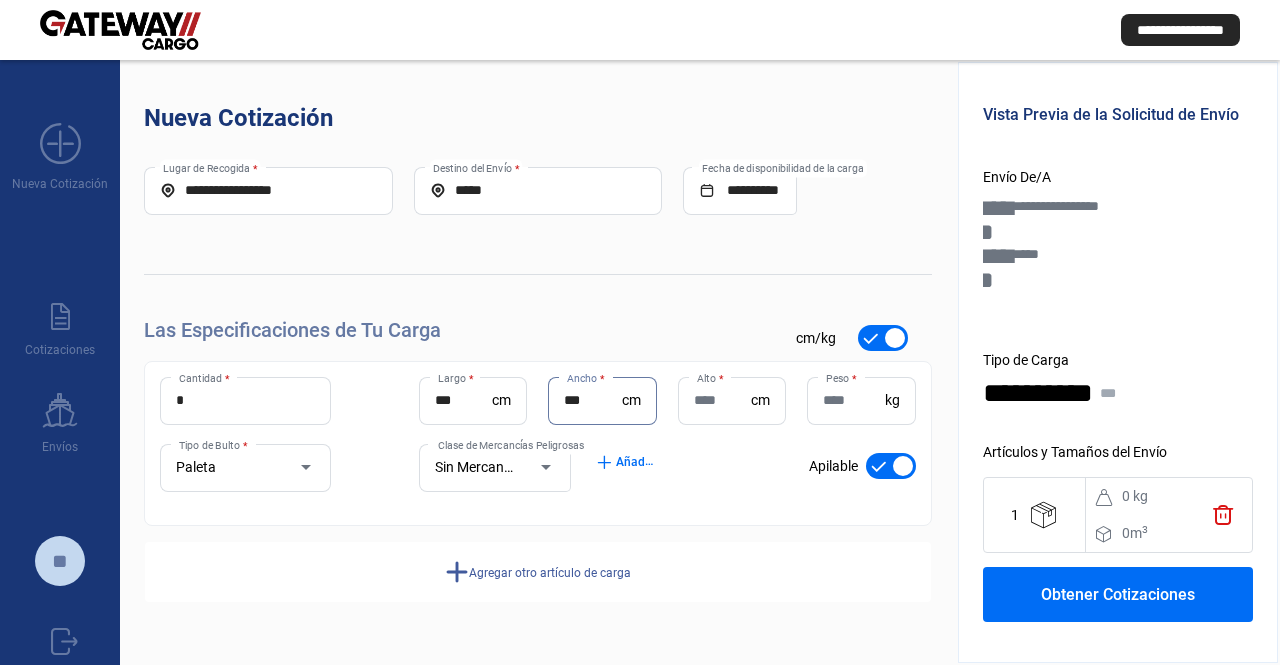 type on "***" 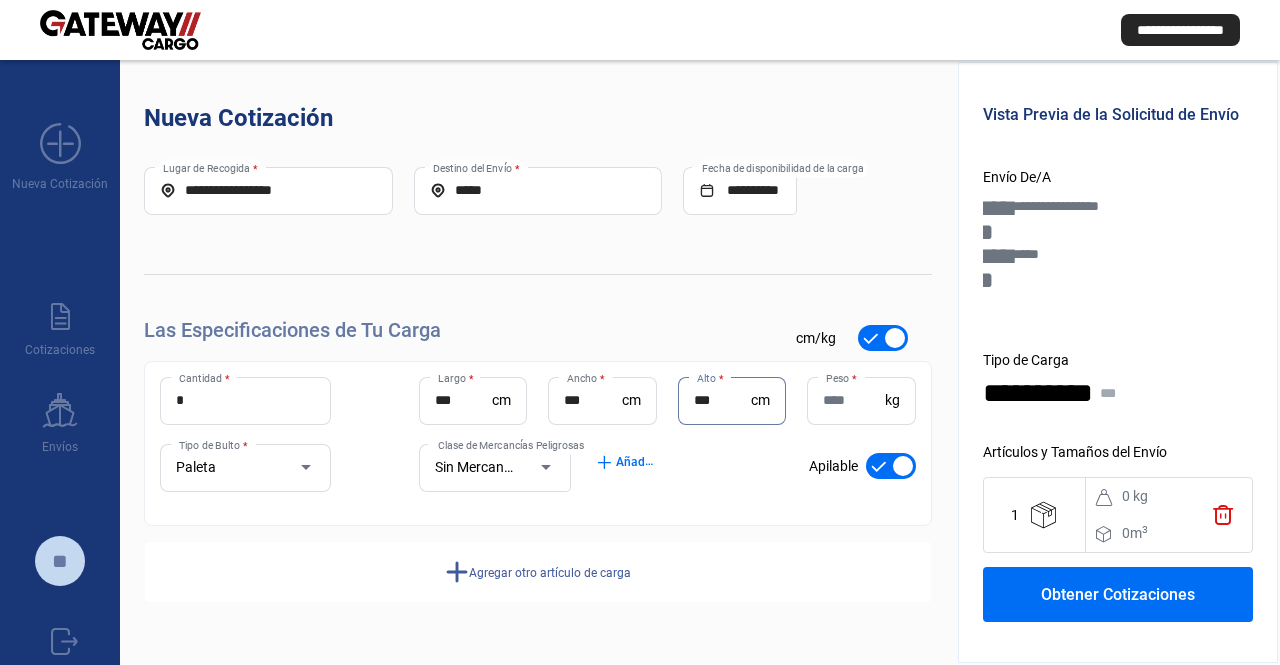 type on "***" 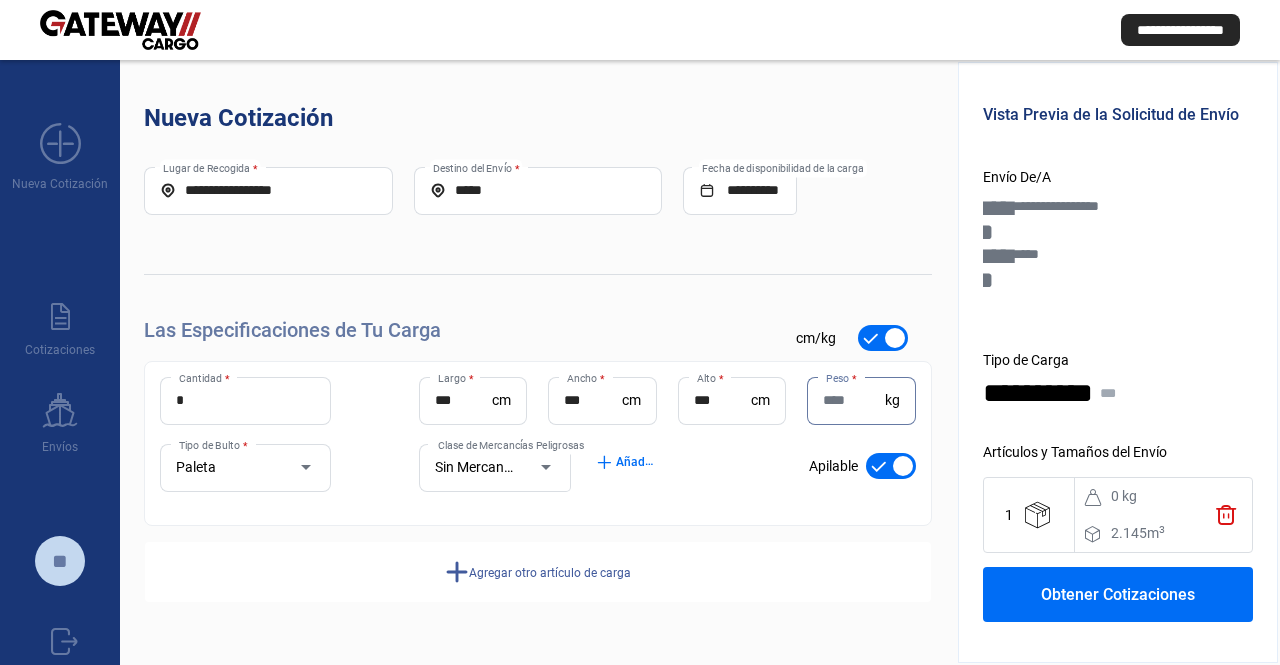 click on "Peso  *" at bounding box center [853, 400] 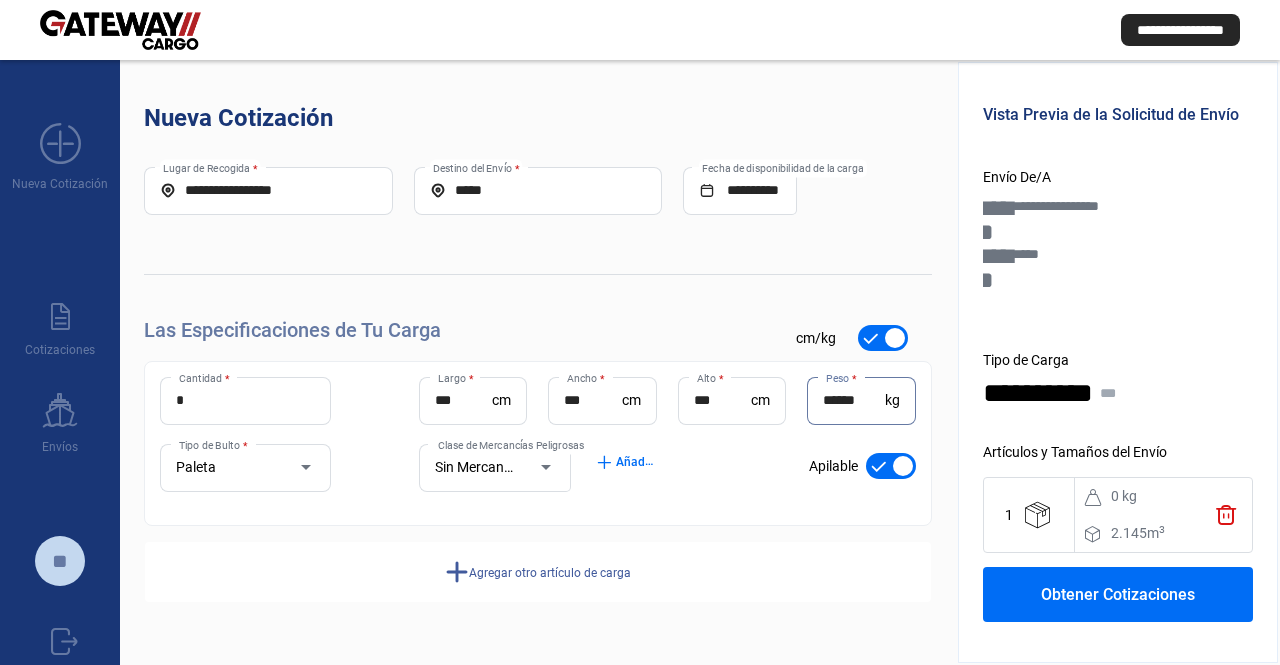 type on "******" 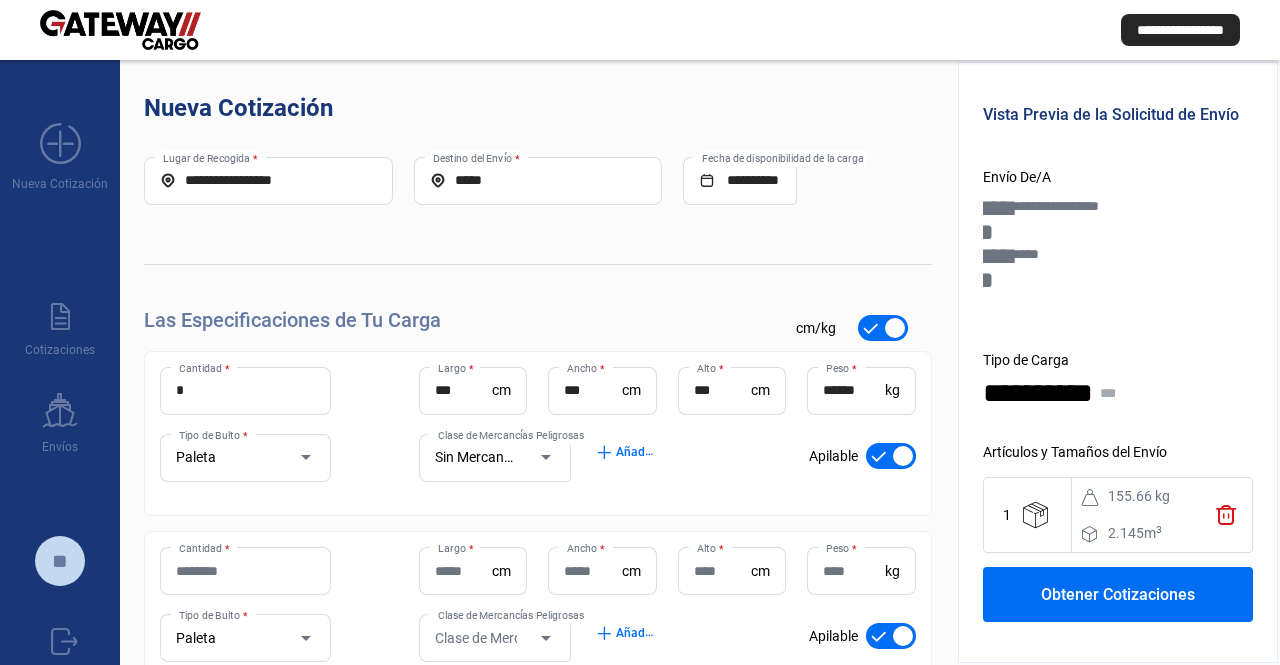 drag, startPoint x: 362, startPoint y: 177, endPoint x: 326, endPoint y: 361, distance: 187.48866 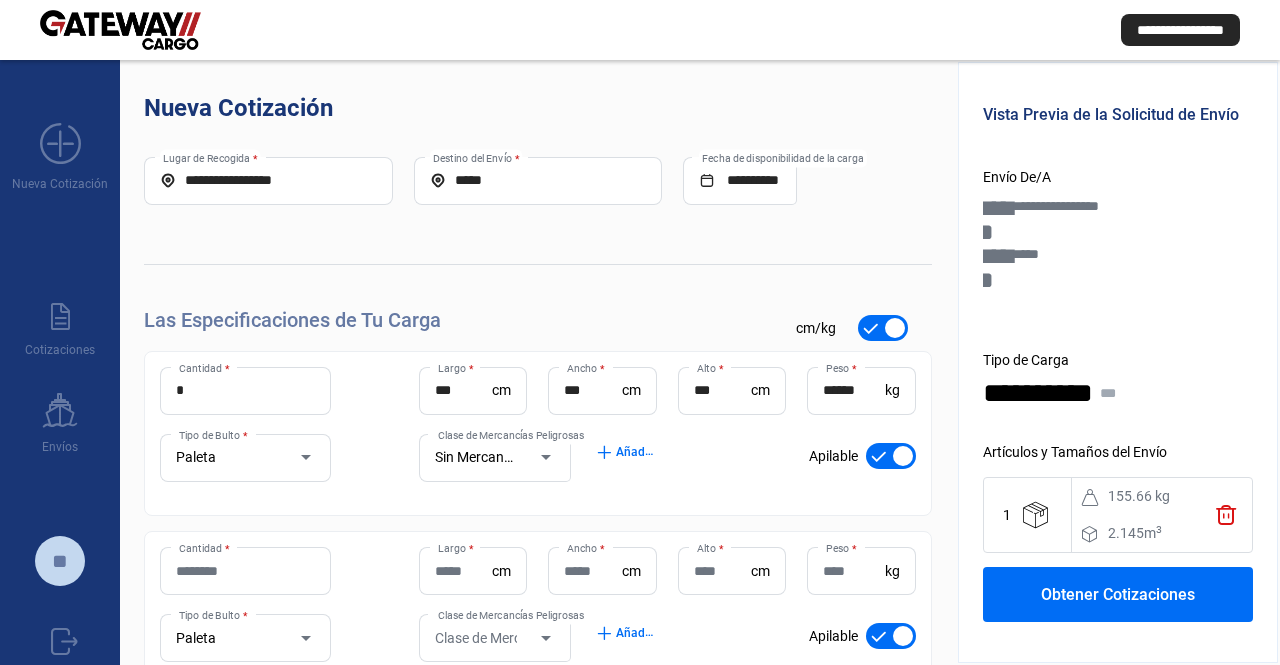 scroll, scrollTop: 51, scrollLeft: 0, axis: vertical 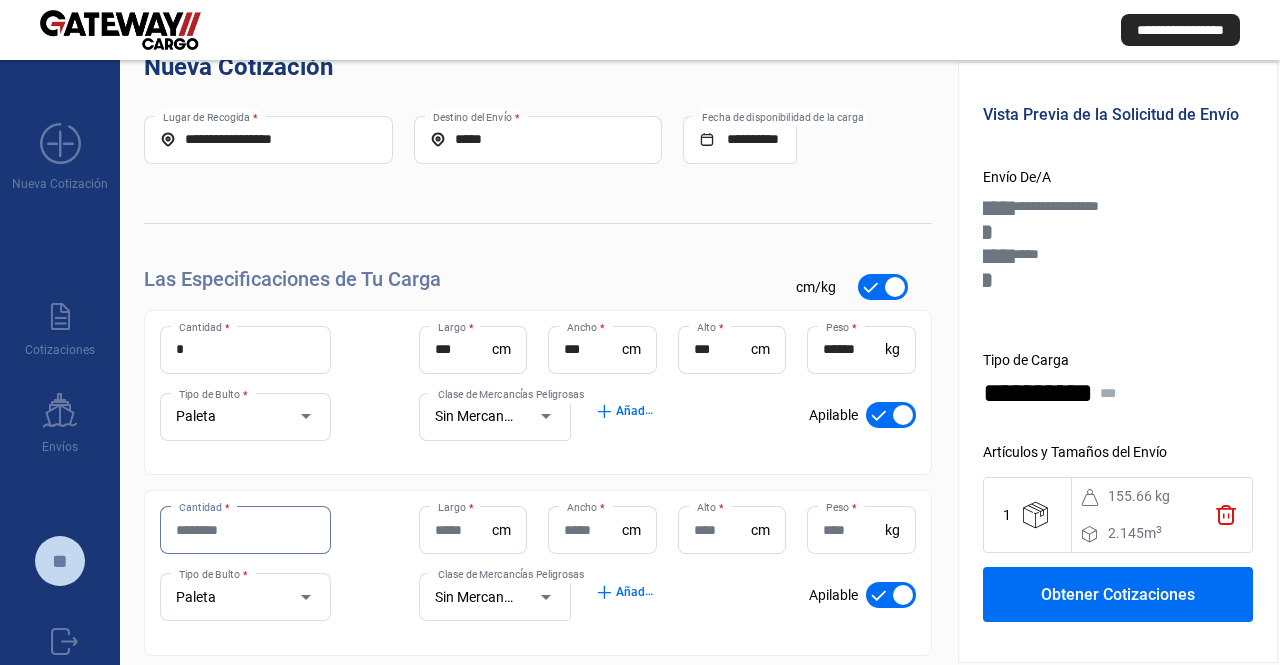 click on "Cantidad *" at bounding box center (245, 530) 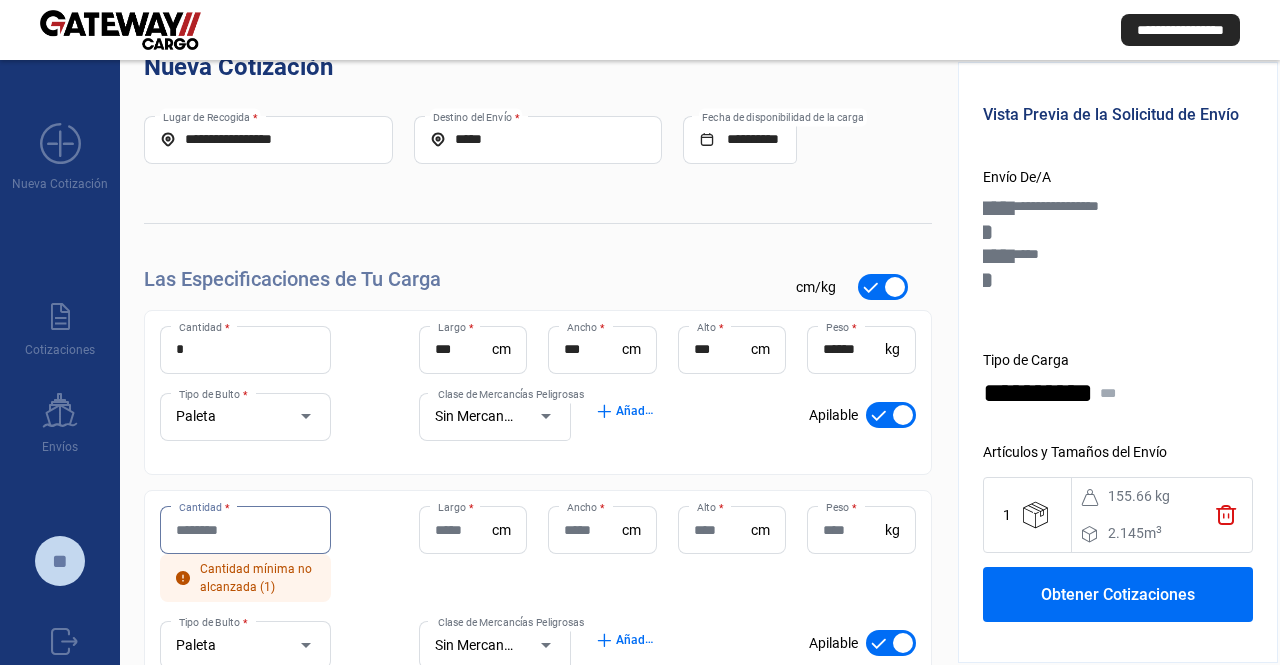 click on "Cantidad *" at bounding box center [245, 530] 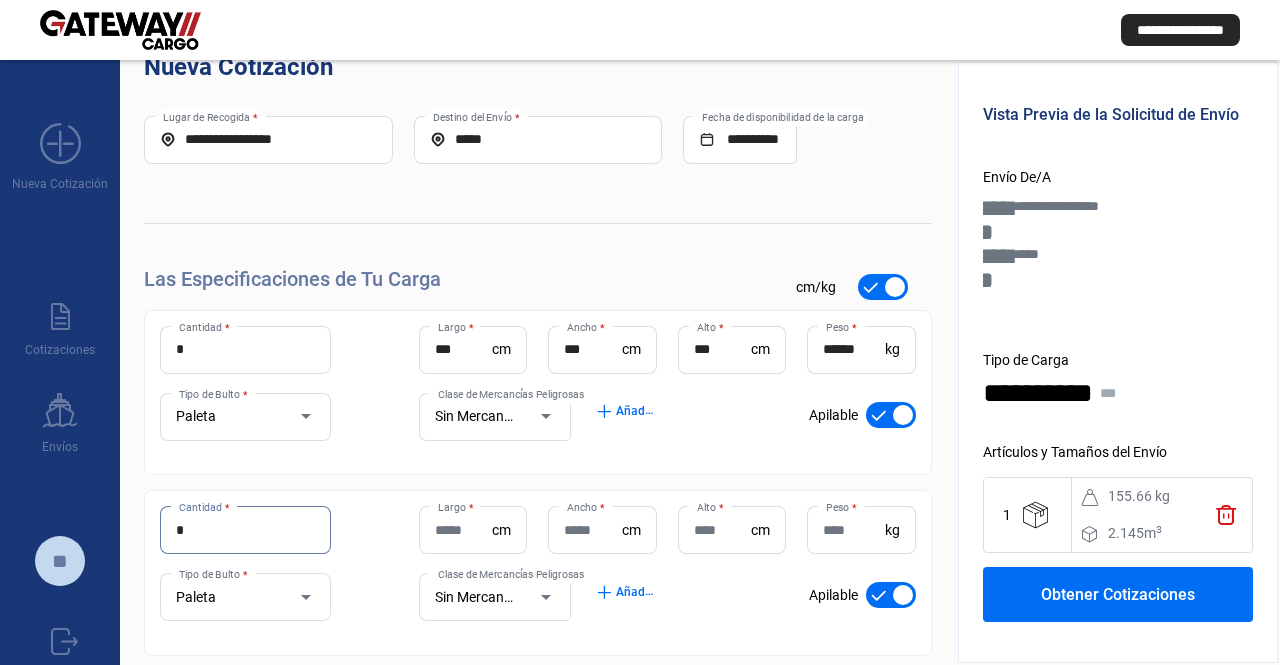 type on "*" 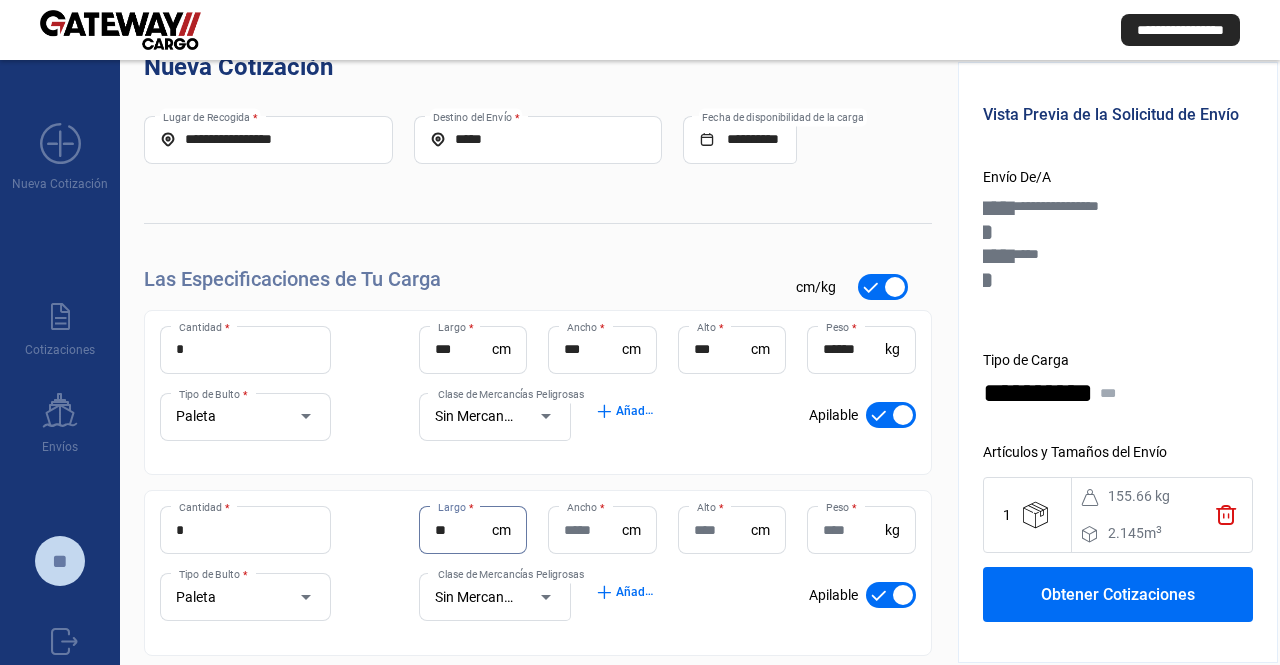 type on "**" 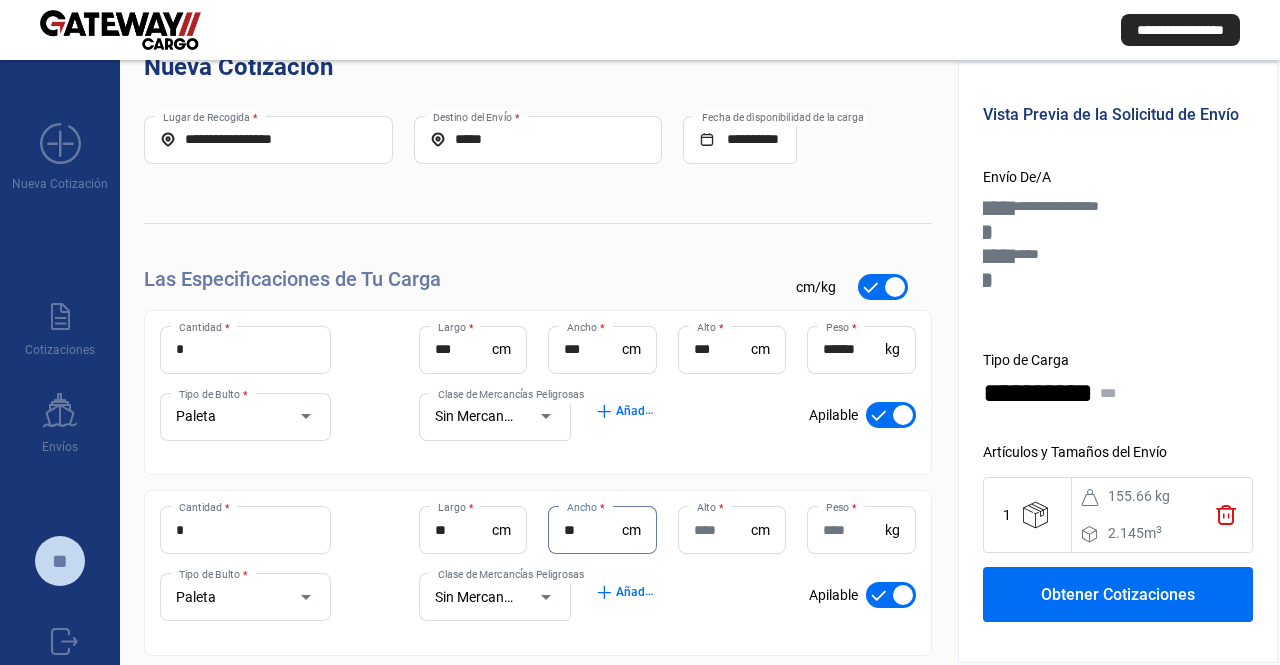 type on "**" 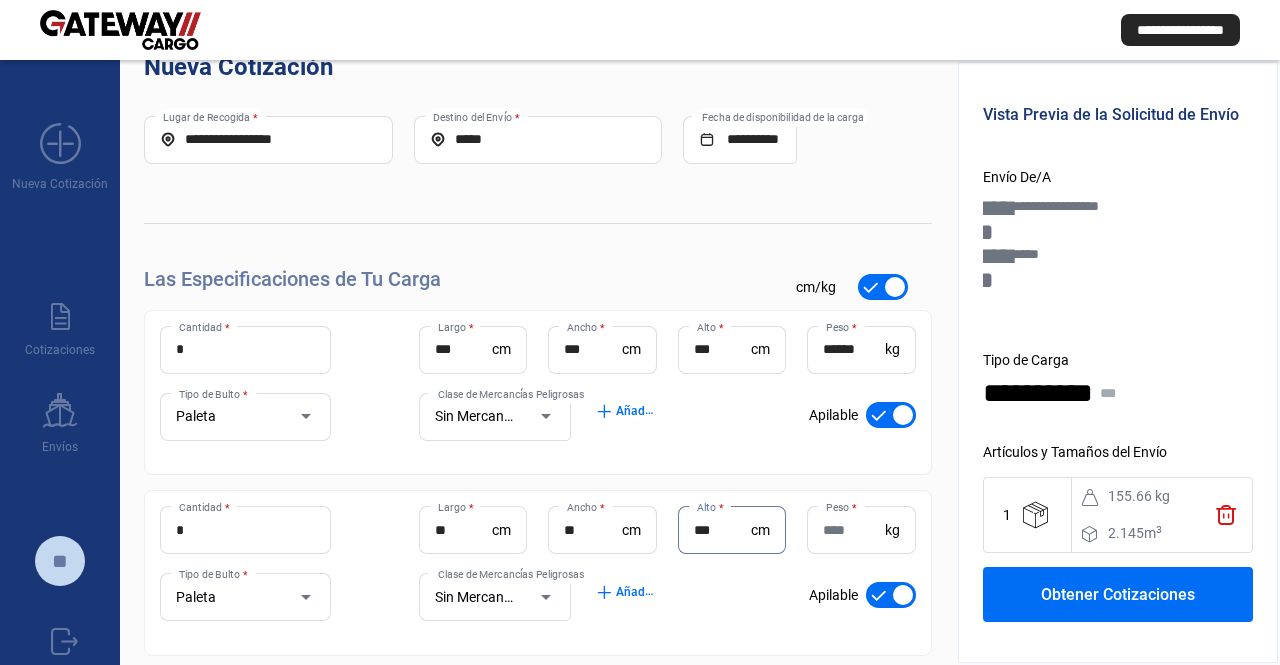 type on "***" 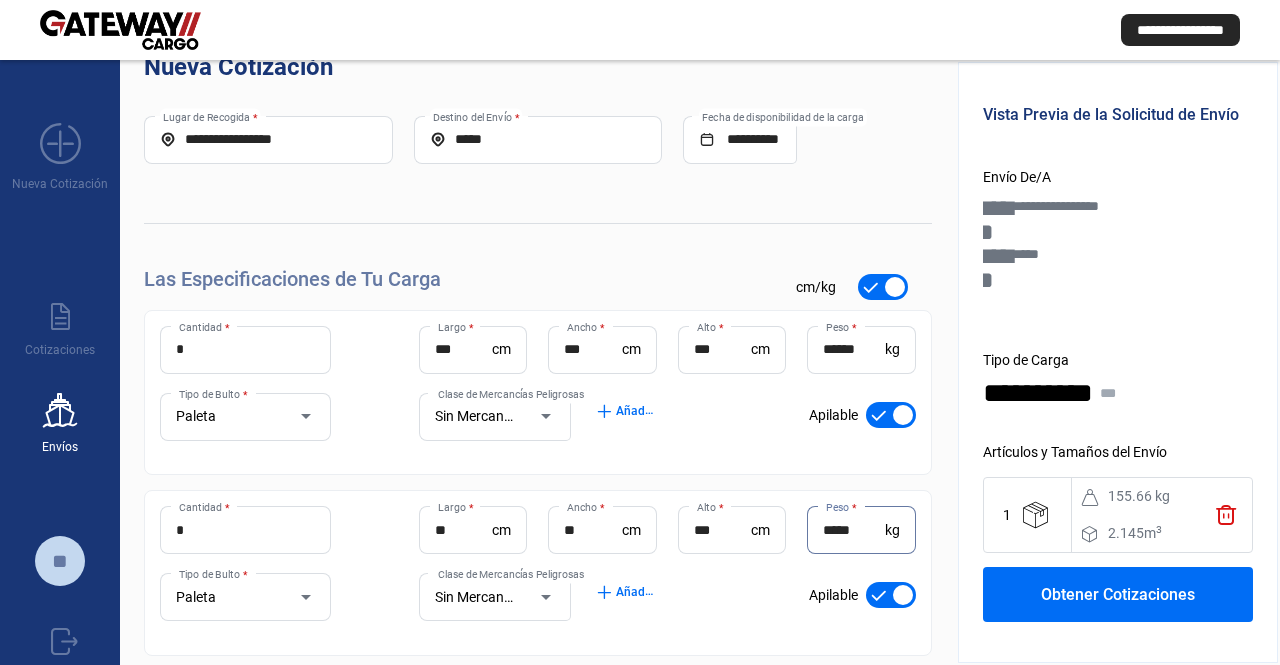 type on "*****" 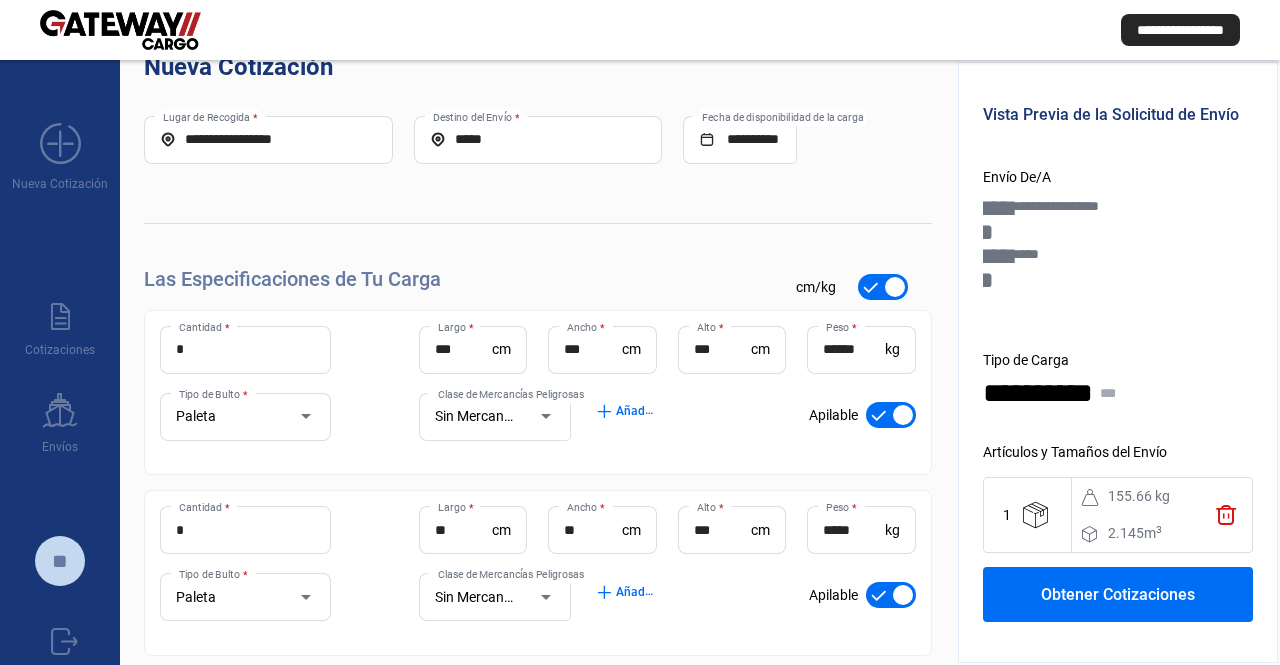 scroll, scrollTop: 104, scrollLeft: 0, axis: vertical 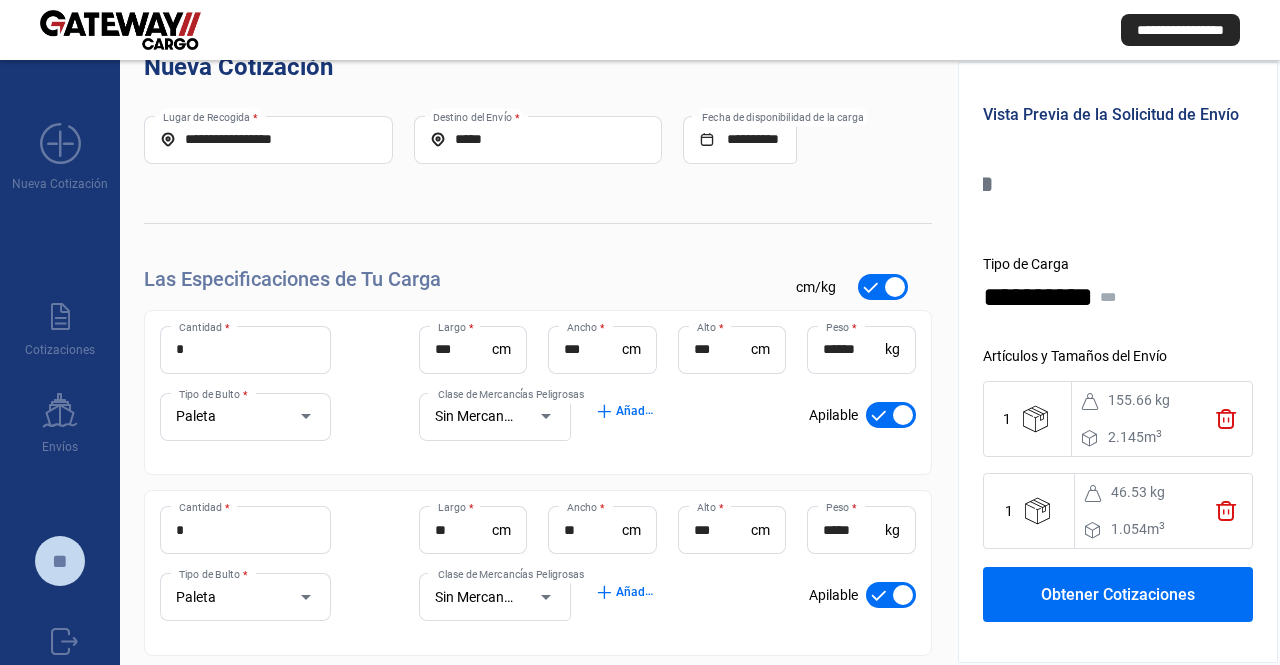 drag, startPoint x: 1100, startPoint y: 290, endPoint x: 1094, endPoint y: 437, distance: 147.12239 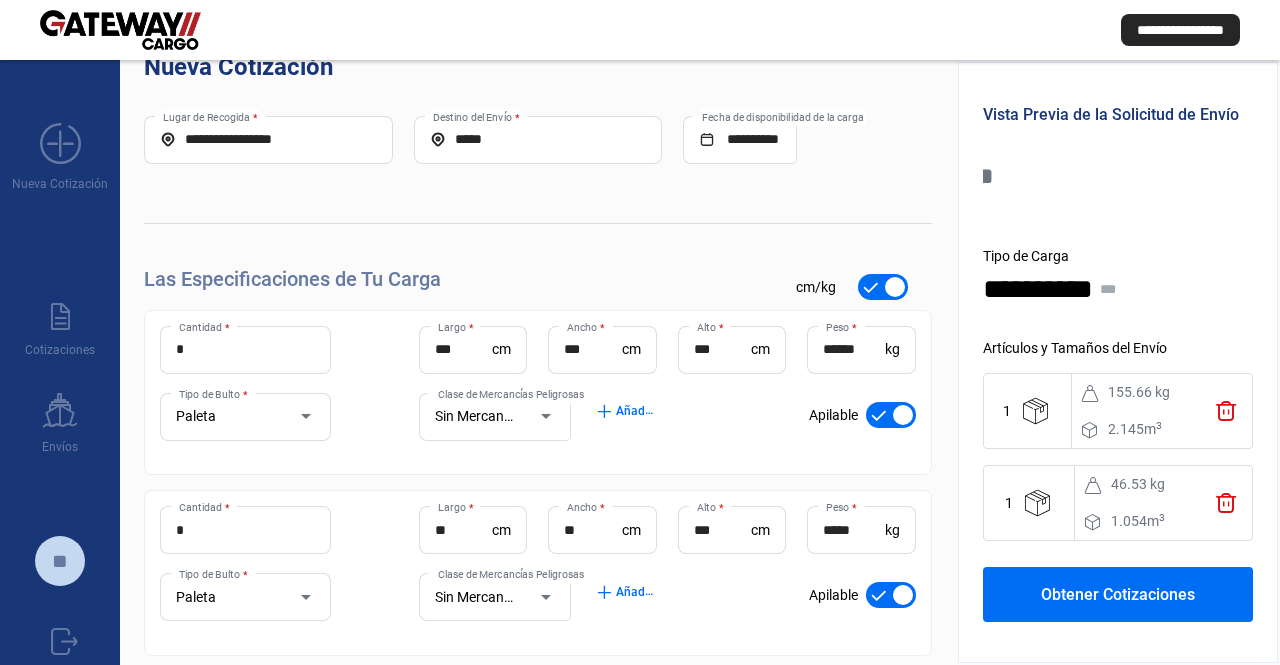 click on "Obtener Cotizaciones" at bounding box center [1118, 593] 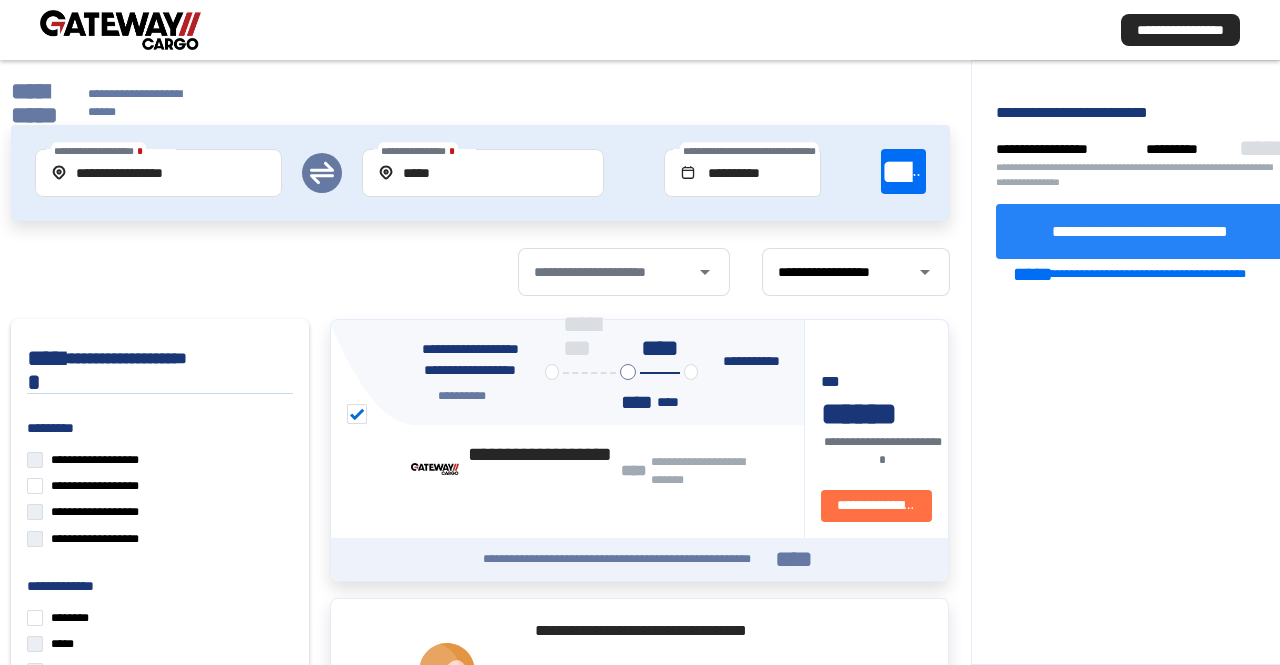 click on "**********" at bounding box center (1140, 231) 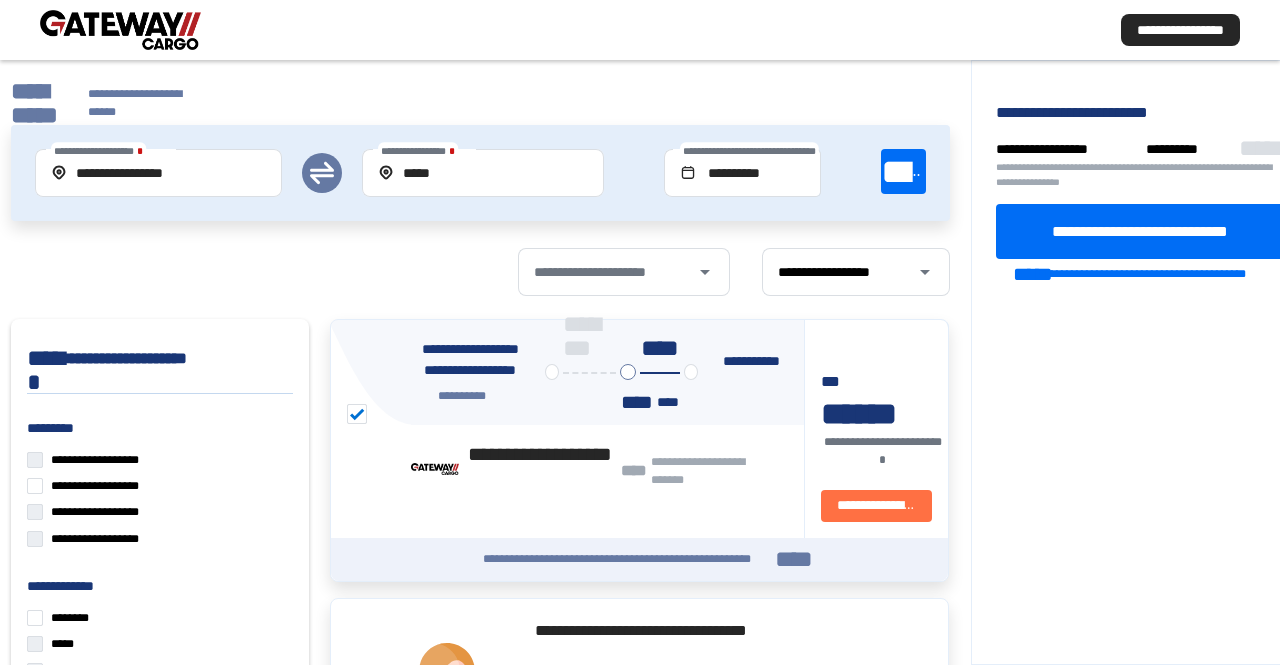 click at bounding box center (120, 30) 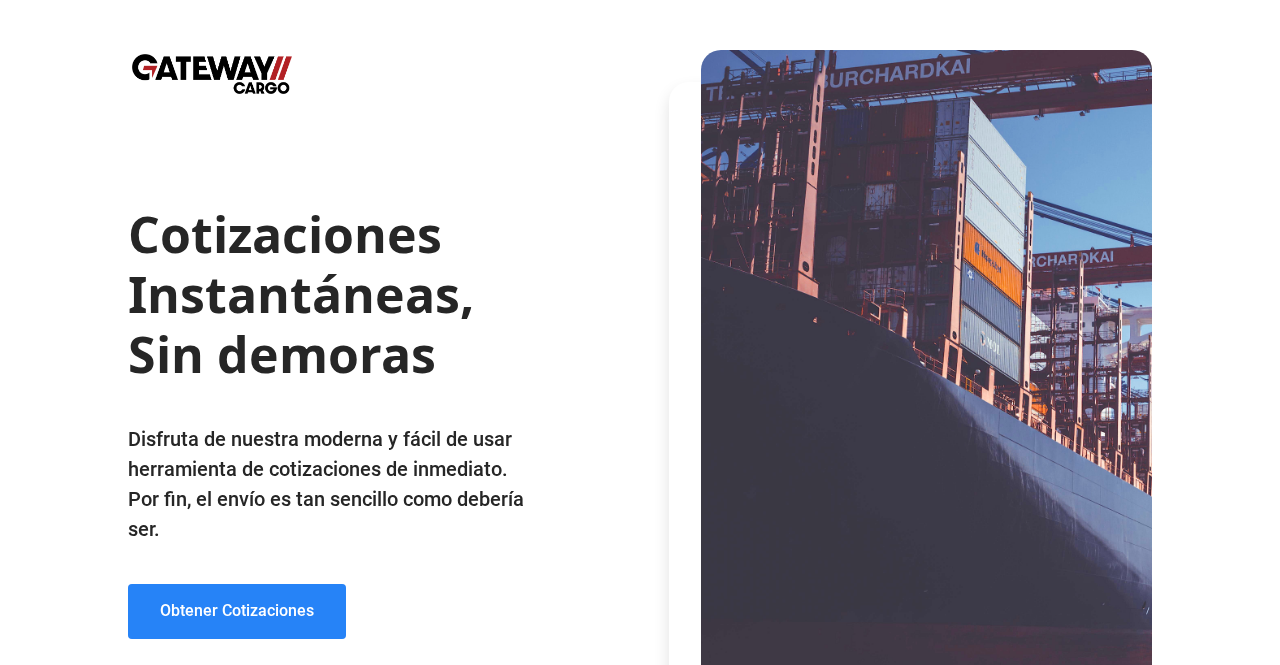 click on "Obtener Cotizaciones" at bounding box center (237, 610) 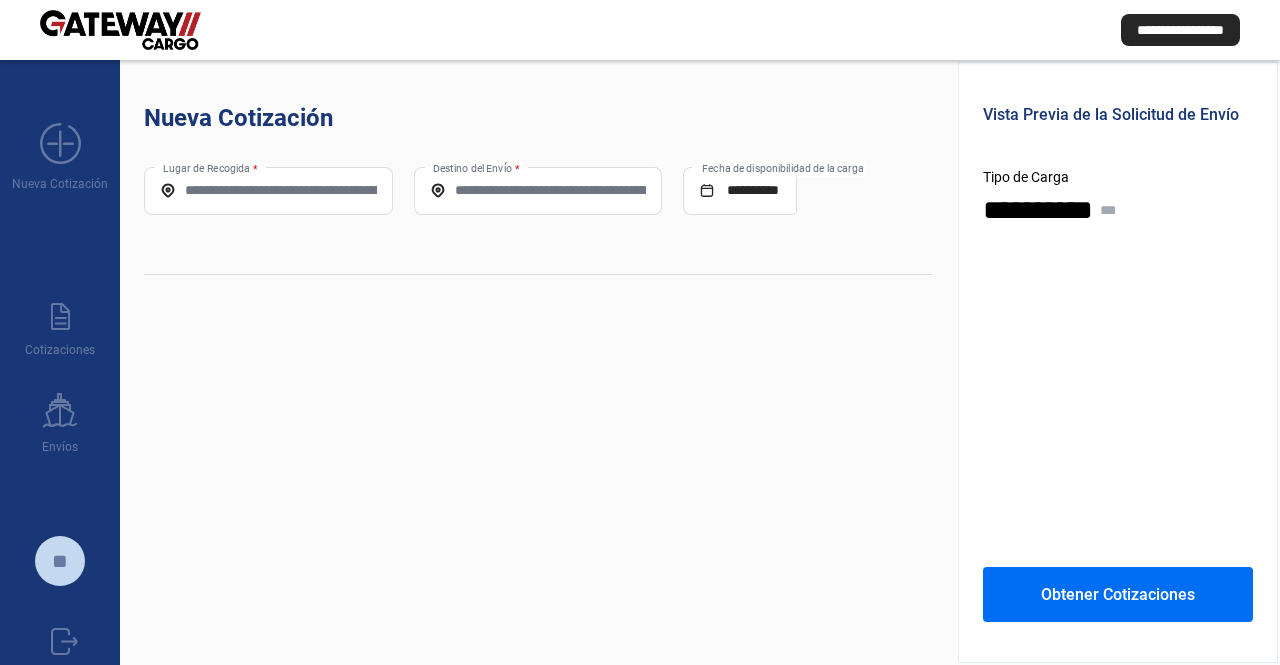 click on "Lugar de Recogida *" at bounding box center (268, 191) 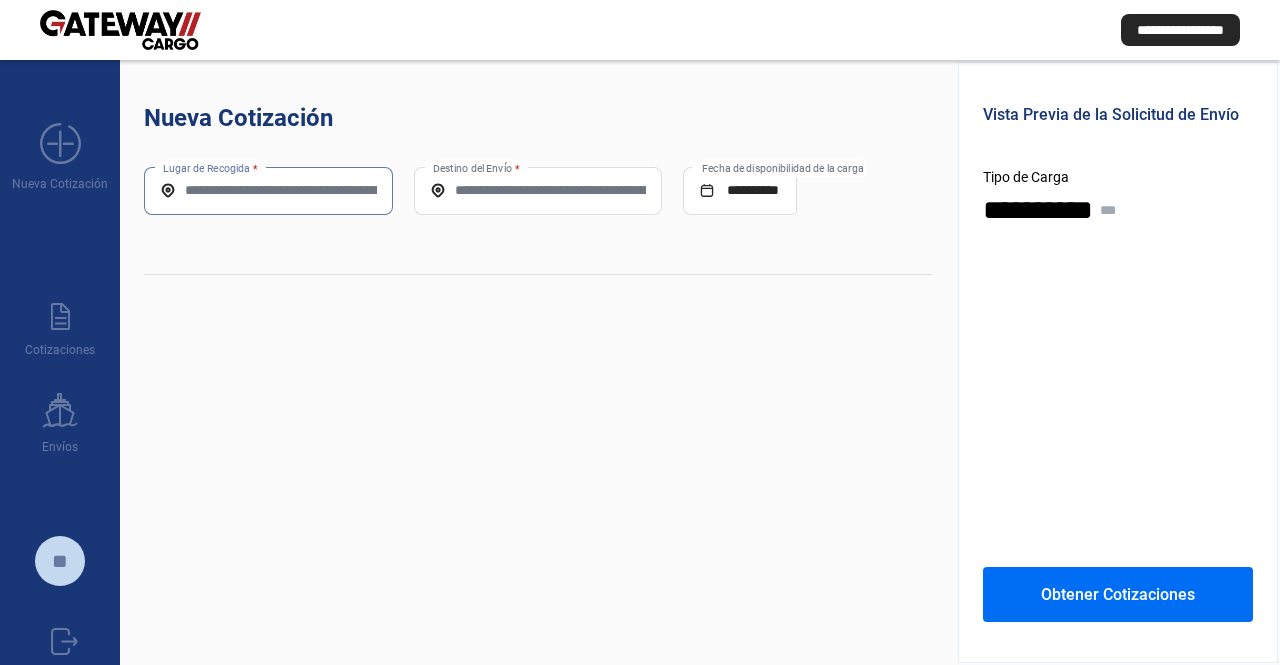 click on "Lugar de Recogida *" at bounding box center (268, 190) 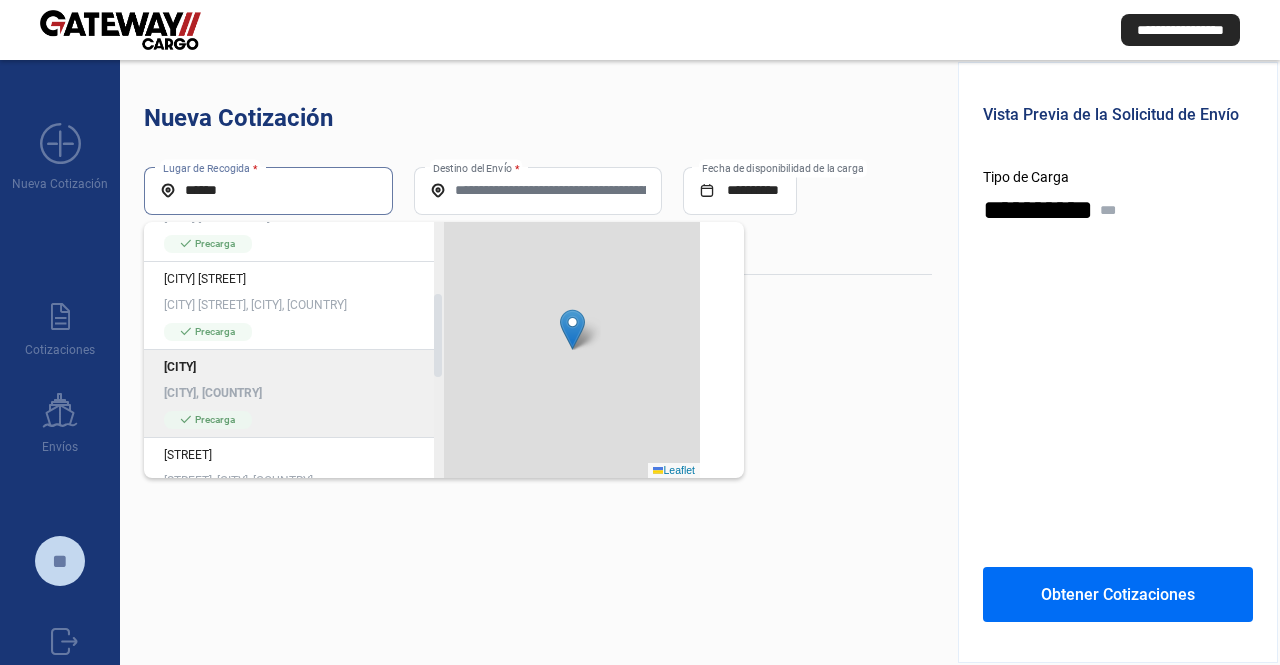 scroll, scrollTop: 244, scrollLeft: 0, axis: vertical 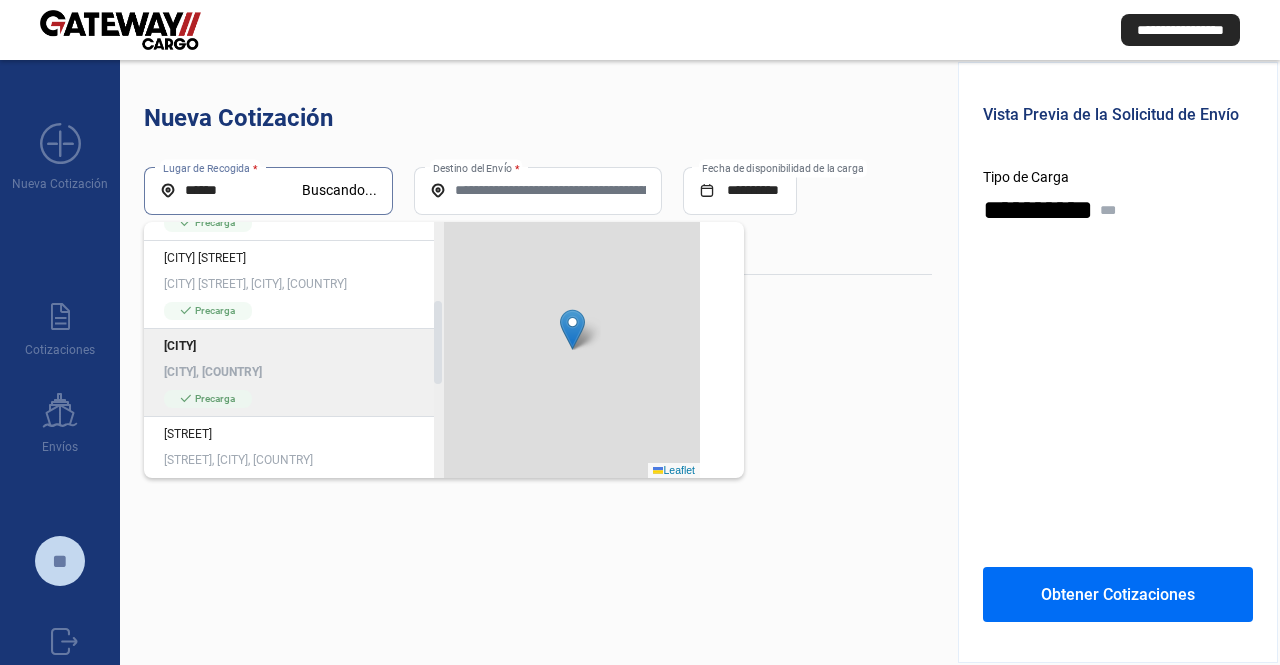 drag, startPoint x: 439, startPoint y: 266, endPoint x: 430, endPoint y: 334, distance: 68.593 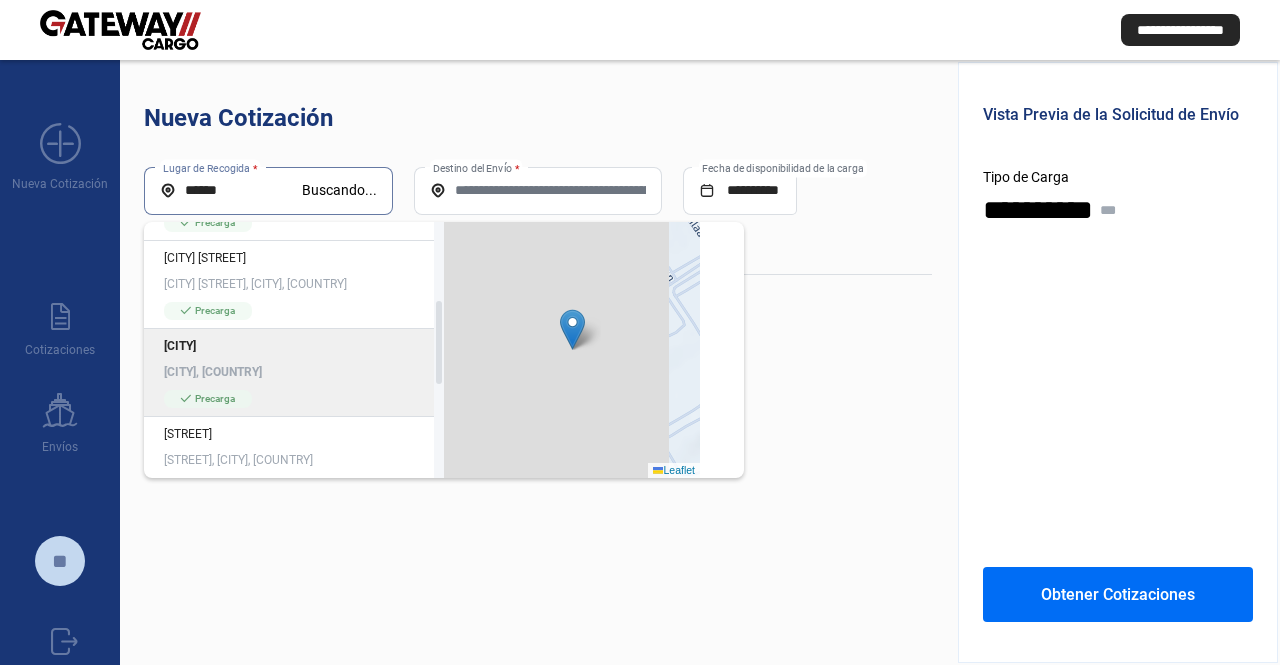 type on "******" 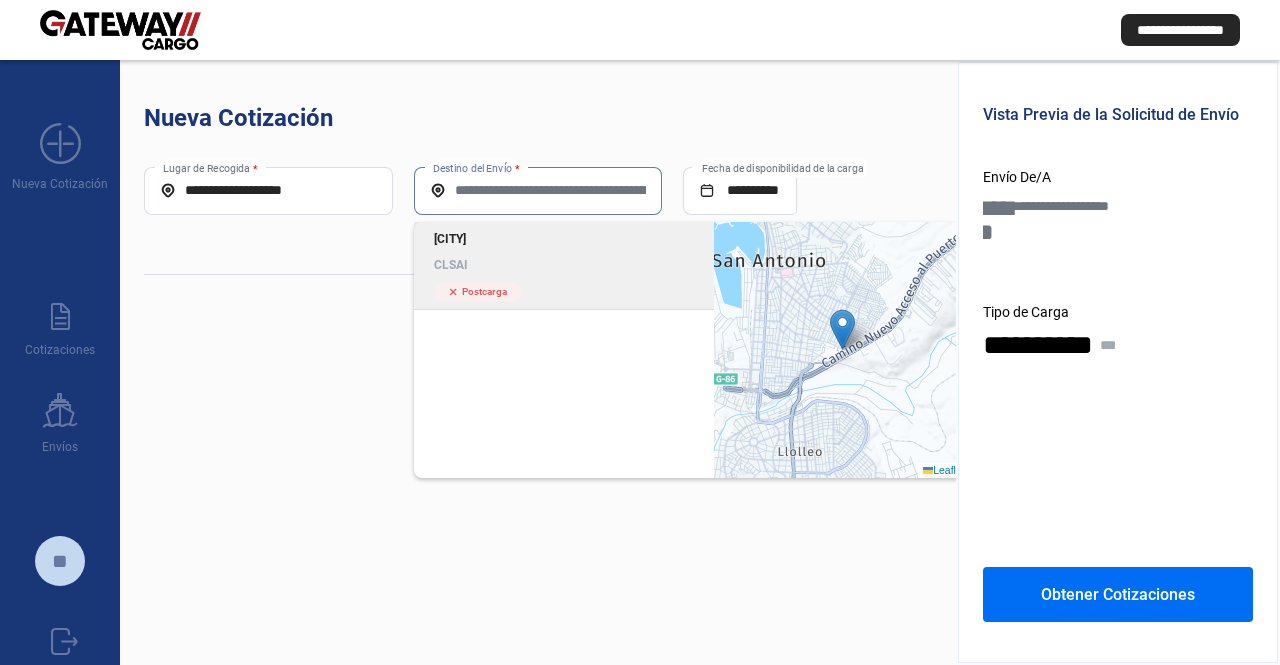 click on "Destino del Envío *" at bounding box center [538, 190] 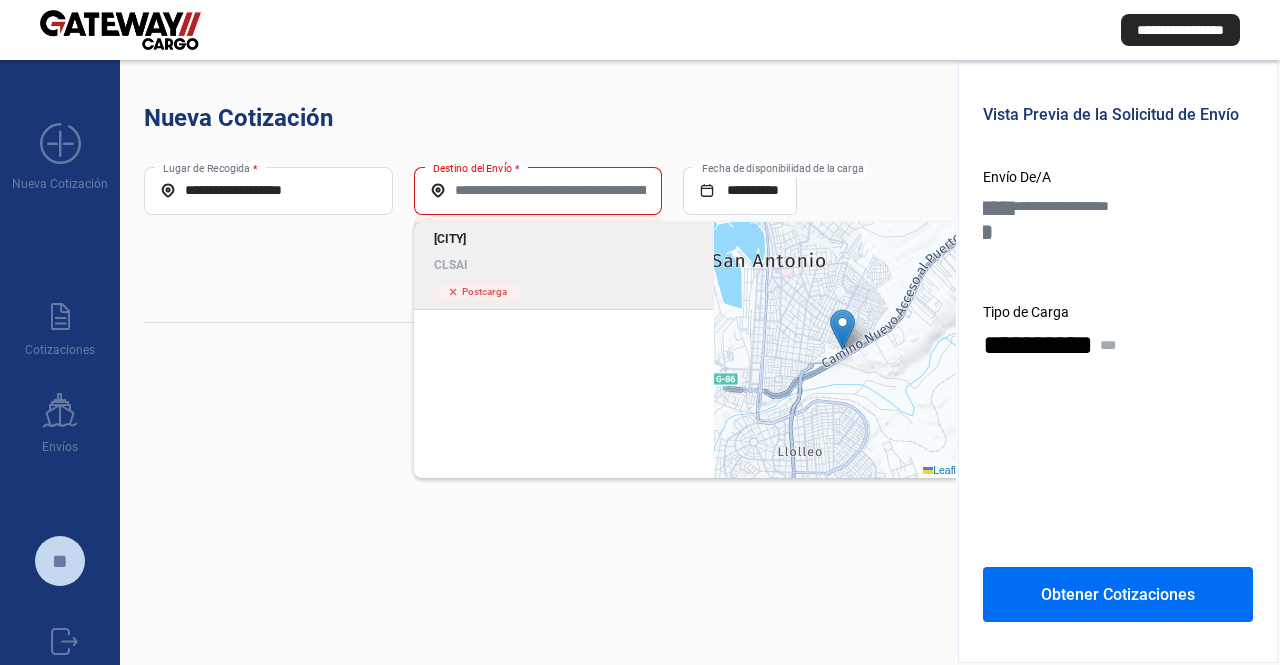 click on "[CITY]" at bounding box center (564, 239) 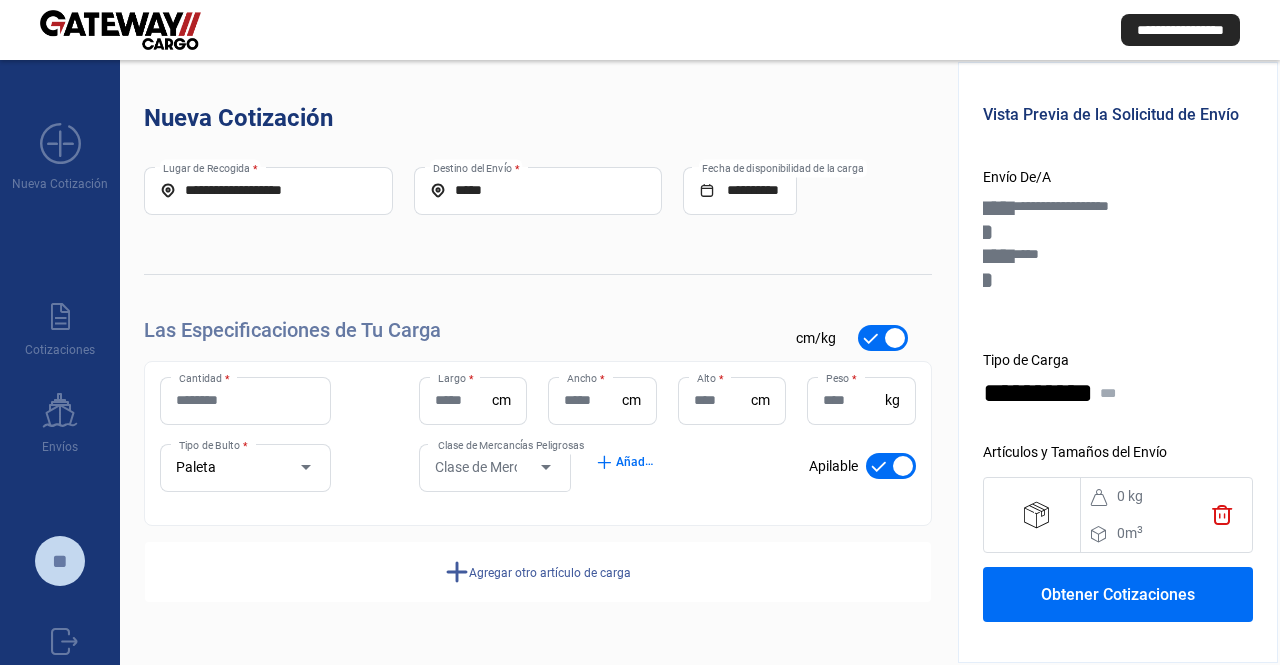 click on "Cantidad *" at bounding box center [245, 401] 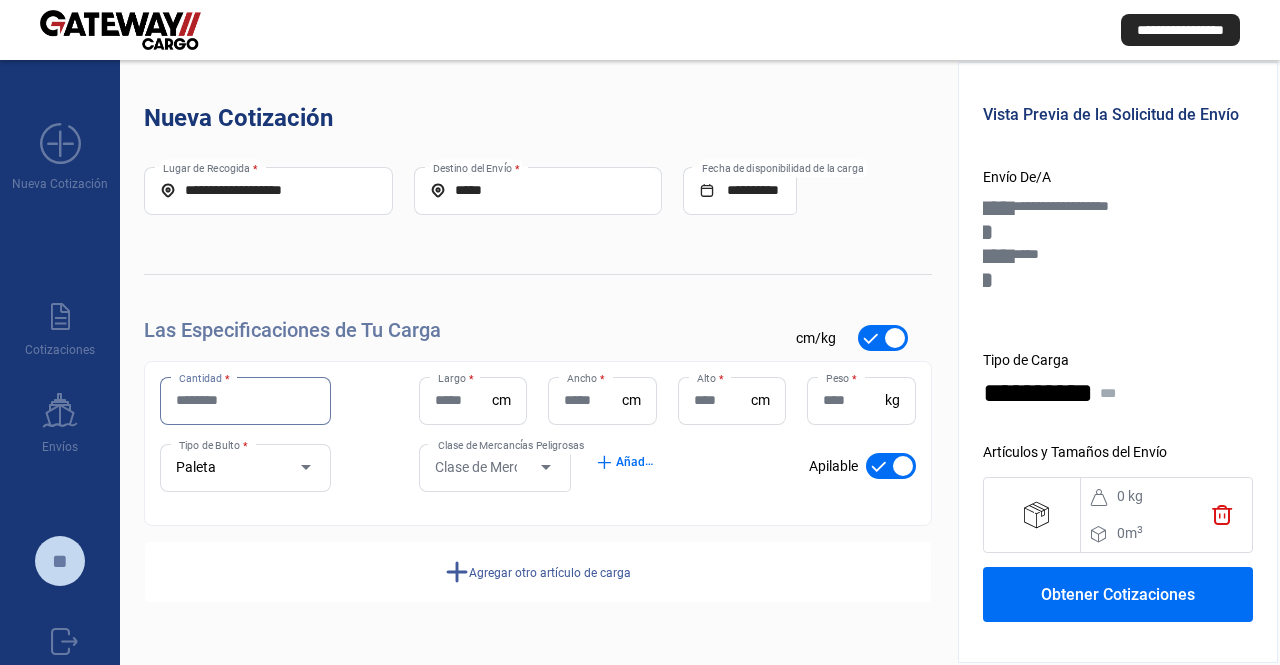 click on "Cantidad *" at bounding box center (245, 400) 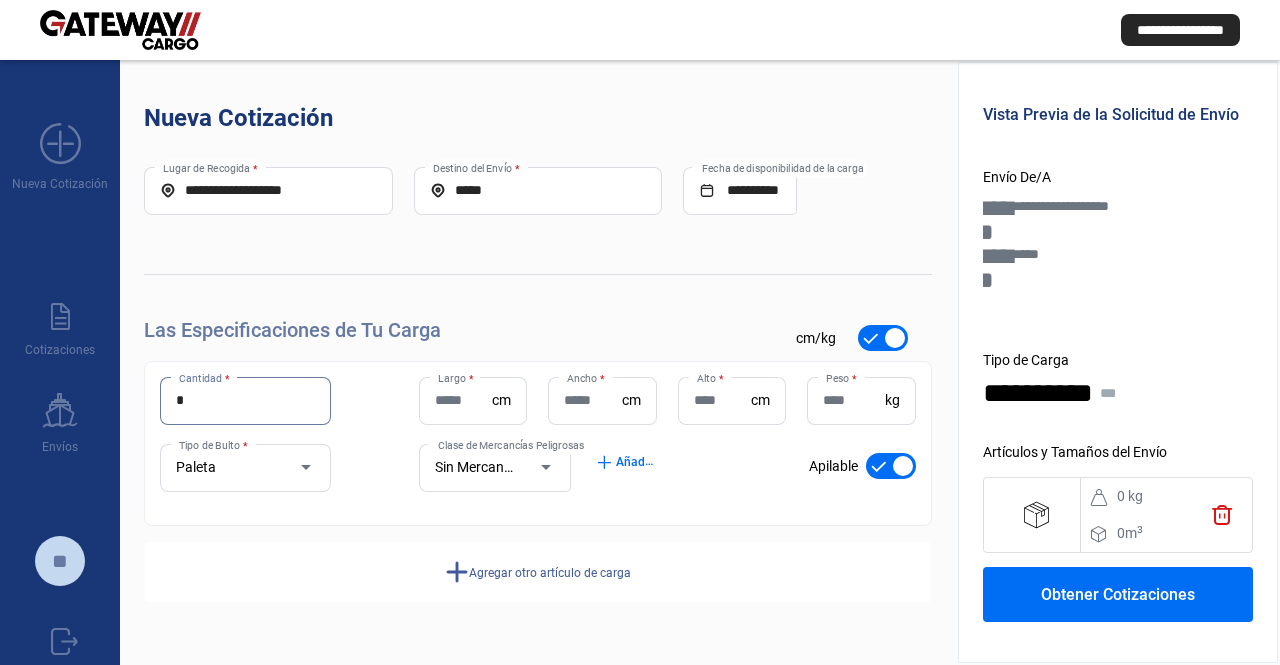 type on "*" 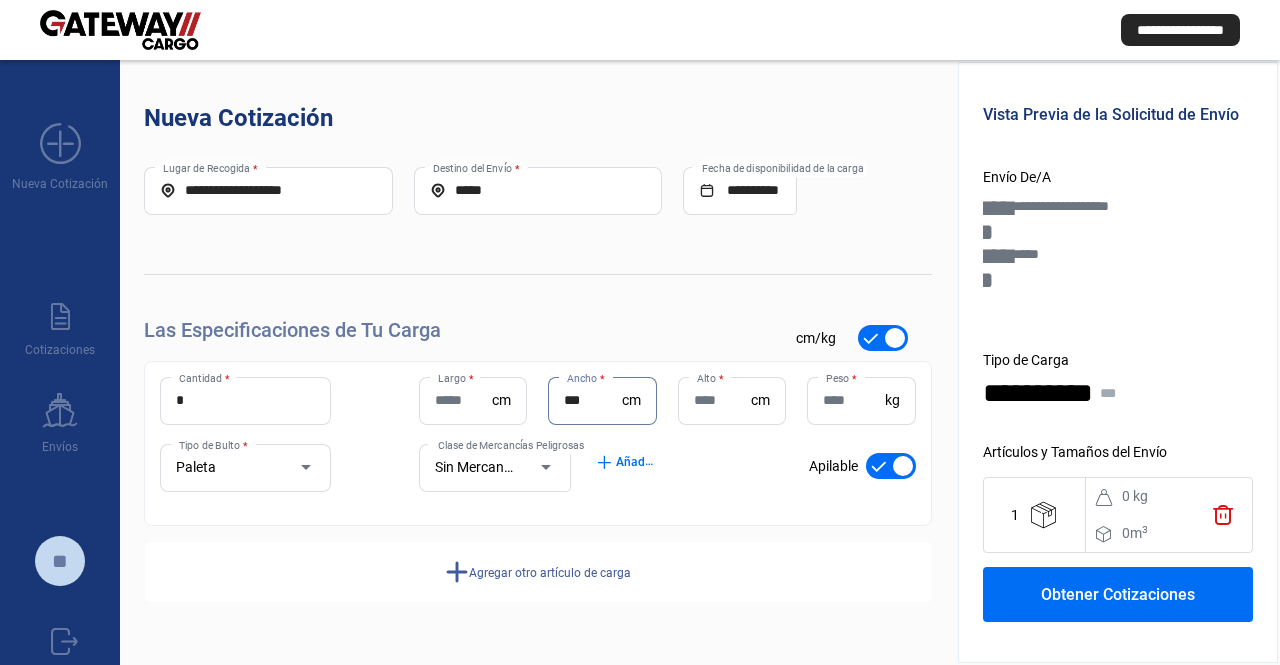 type on "***" 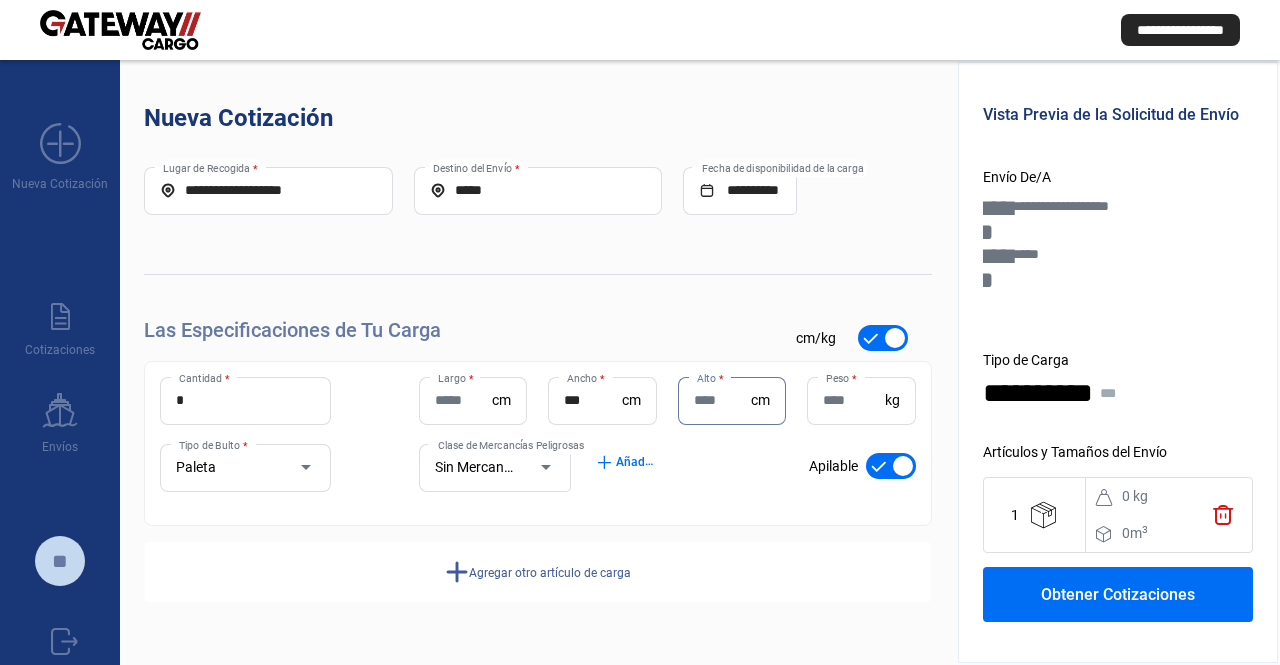 drag, startPoint x: 432, startPoint y: 375, endPoint x: 440, endPoint y: 387, distance: 14.422205 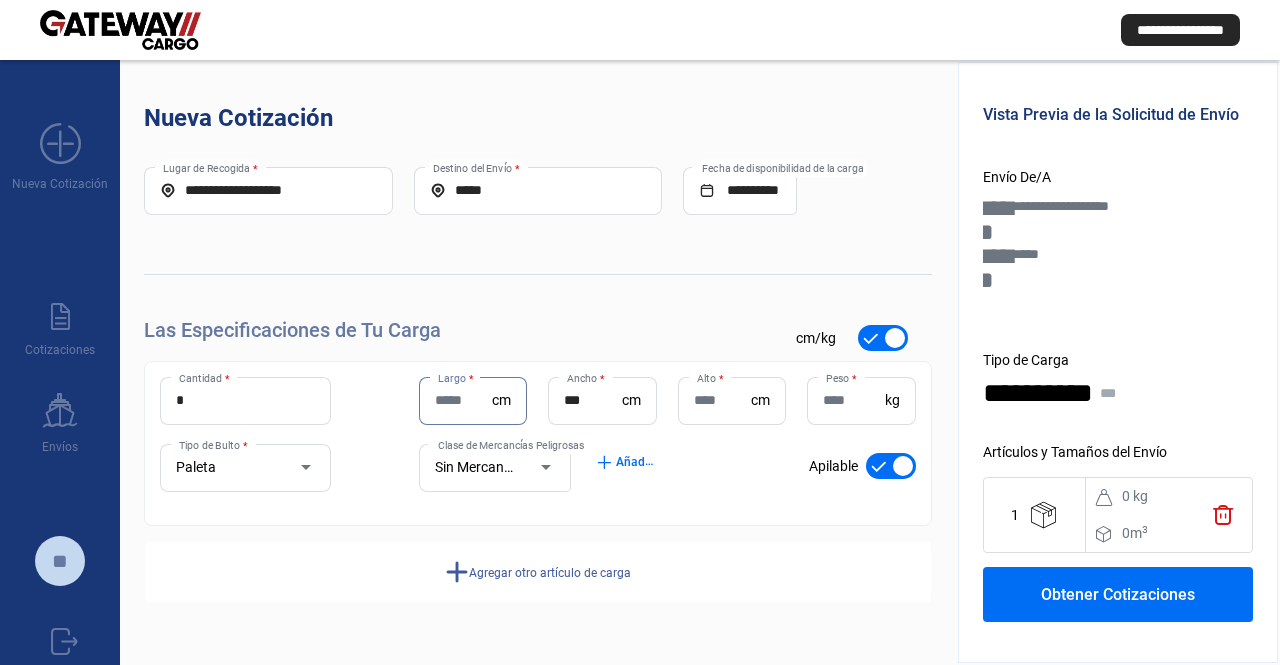 click on "Largo  *" at bounding box center (463, 400) 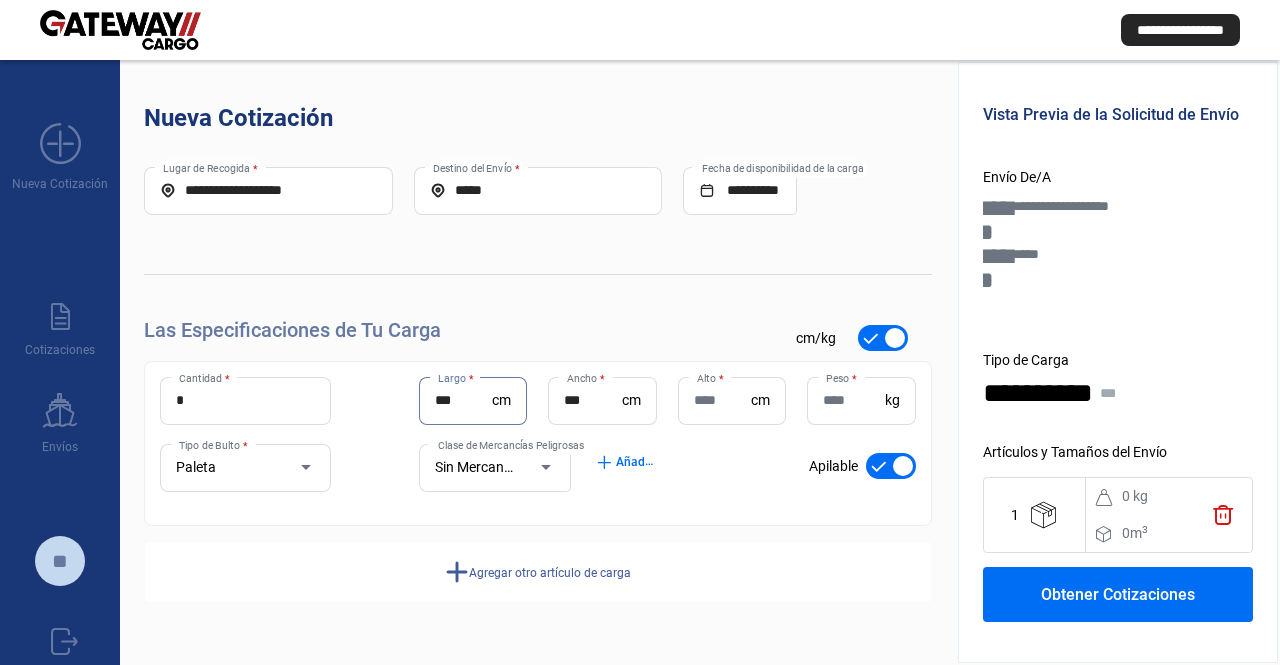 type on "***" 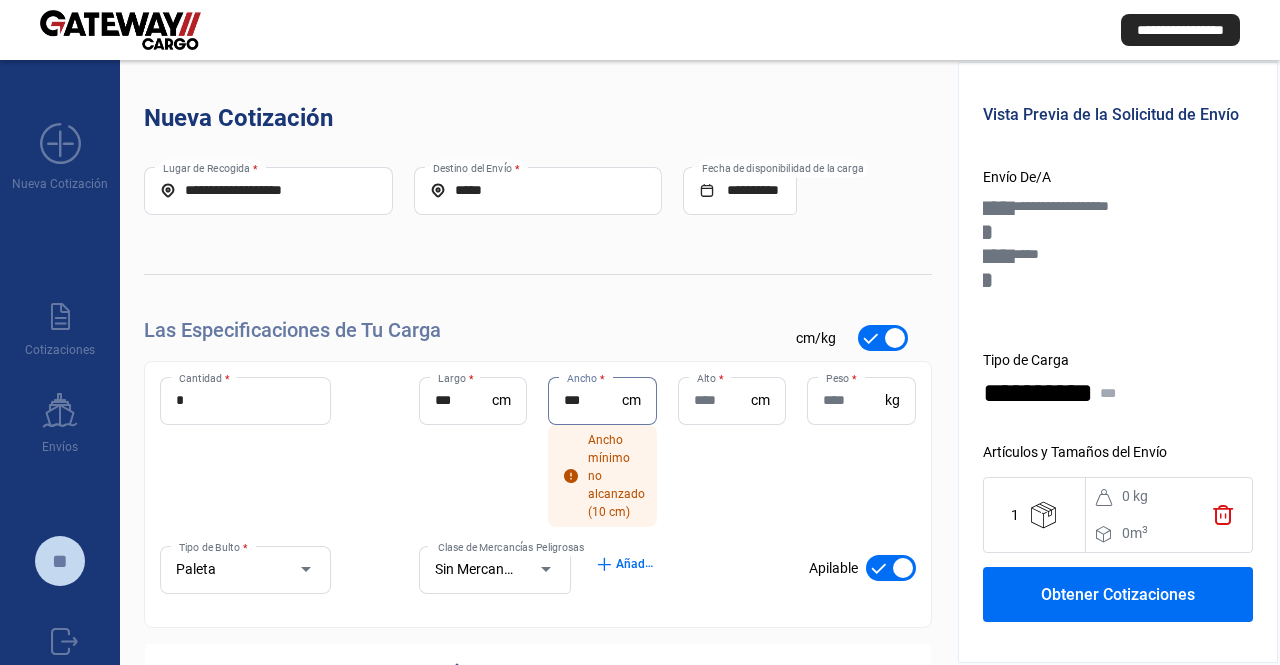type on "***" 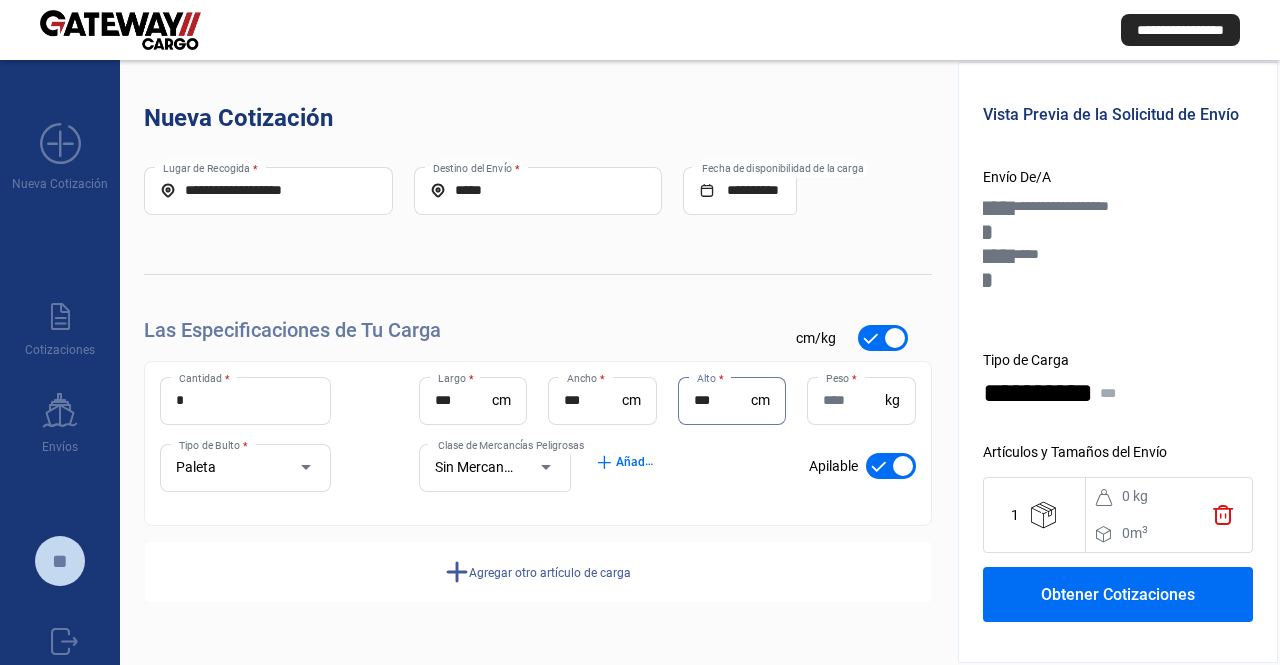 type on "***" 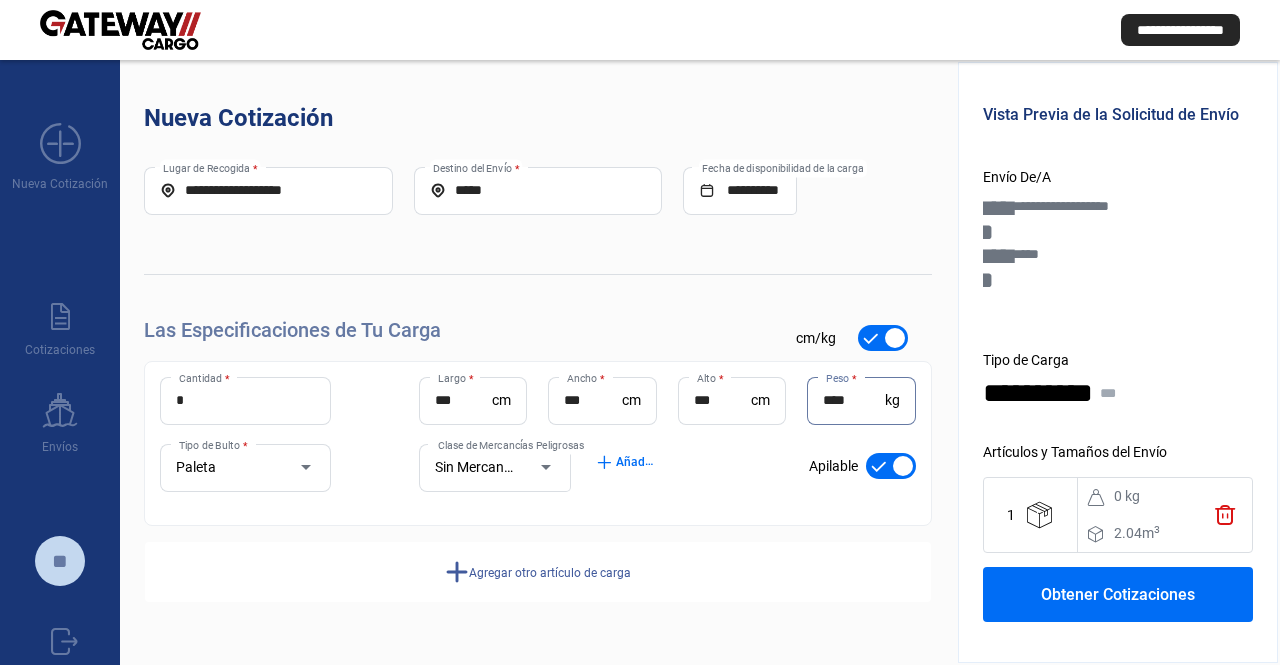 type on "****" 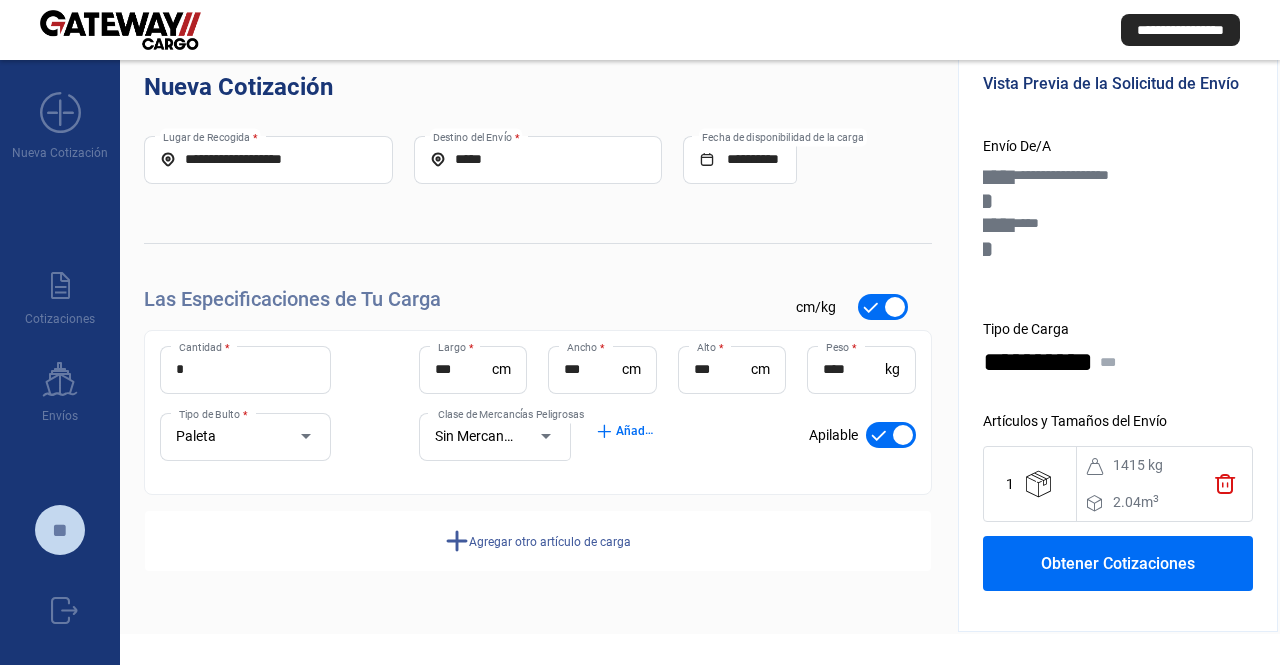 drag, startPoint x: 692, startPoint y: 289, endPoint x: 717, endPoint y: 432, distance: 145.16887 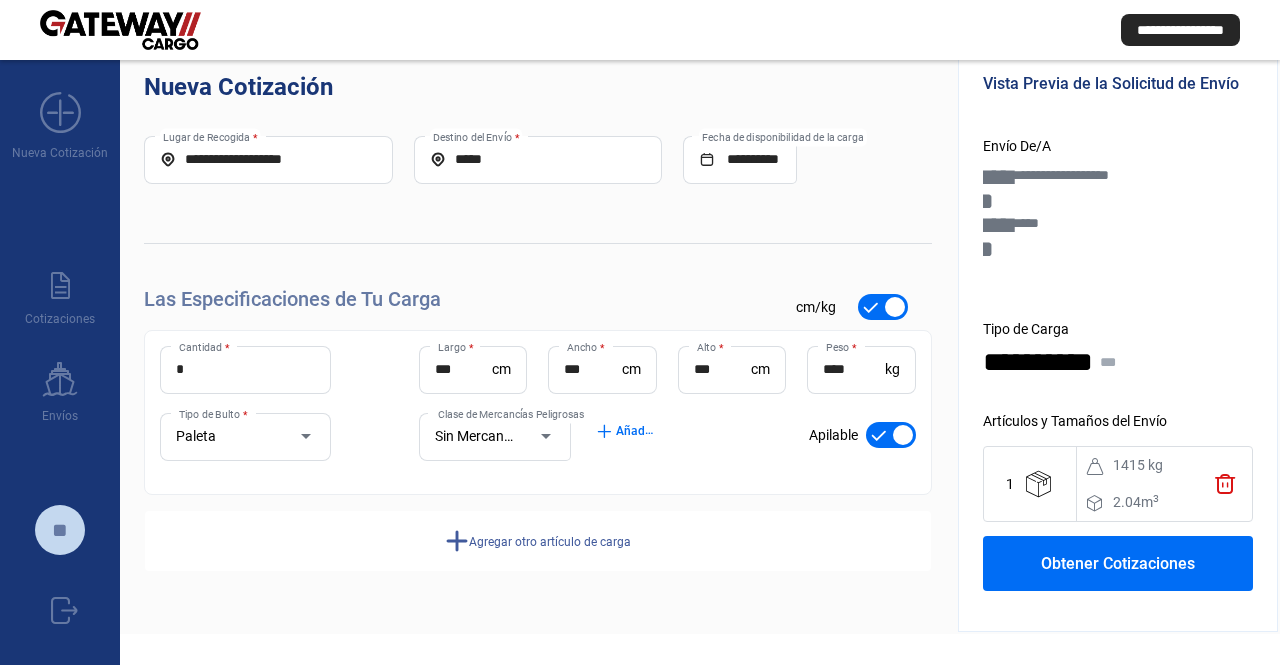 scroll, scrollTop: 39, scrollLeft: 0, axis: vertical 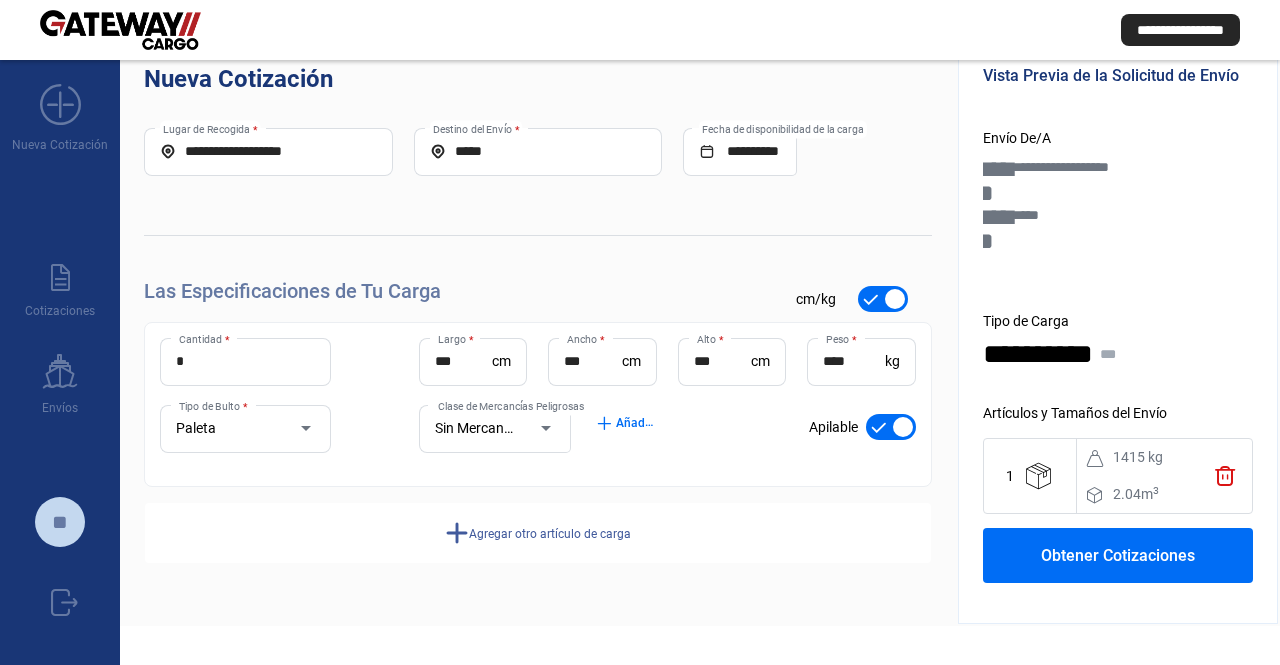 click on "Obtener Cotizaciones" at bounding box center [1118, 555] 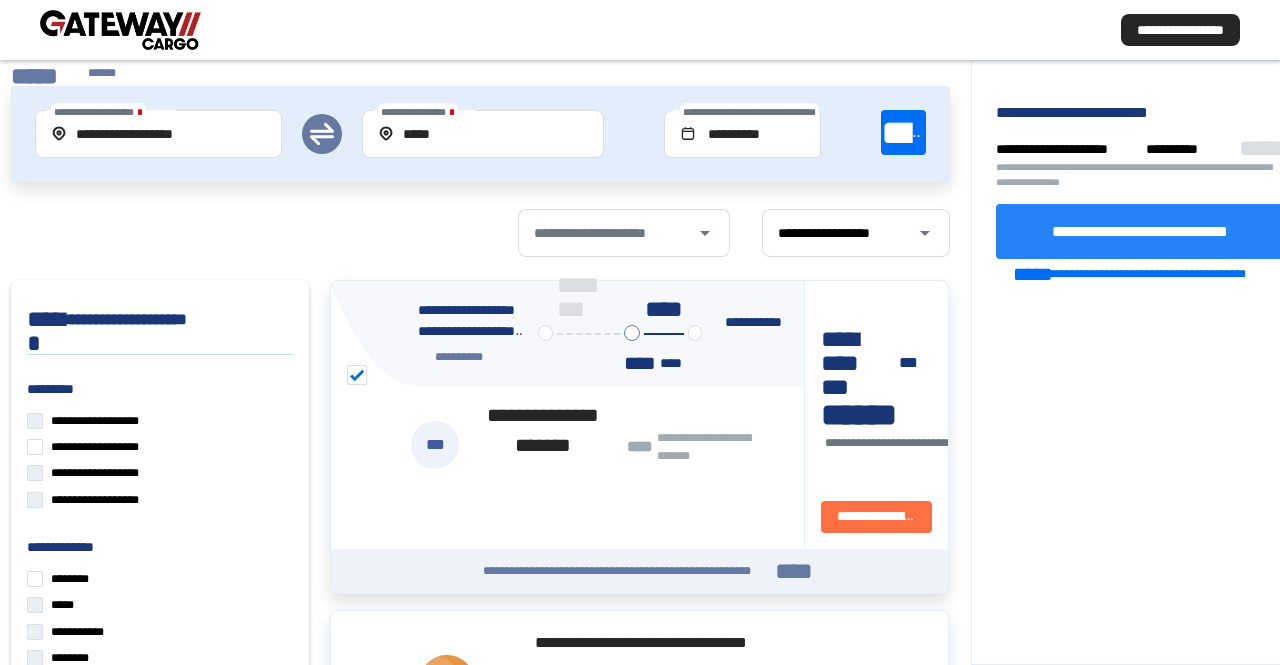 click on "**********" at bounding box center (1140, 230) 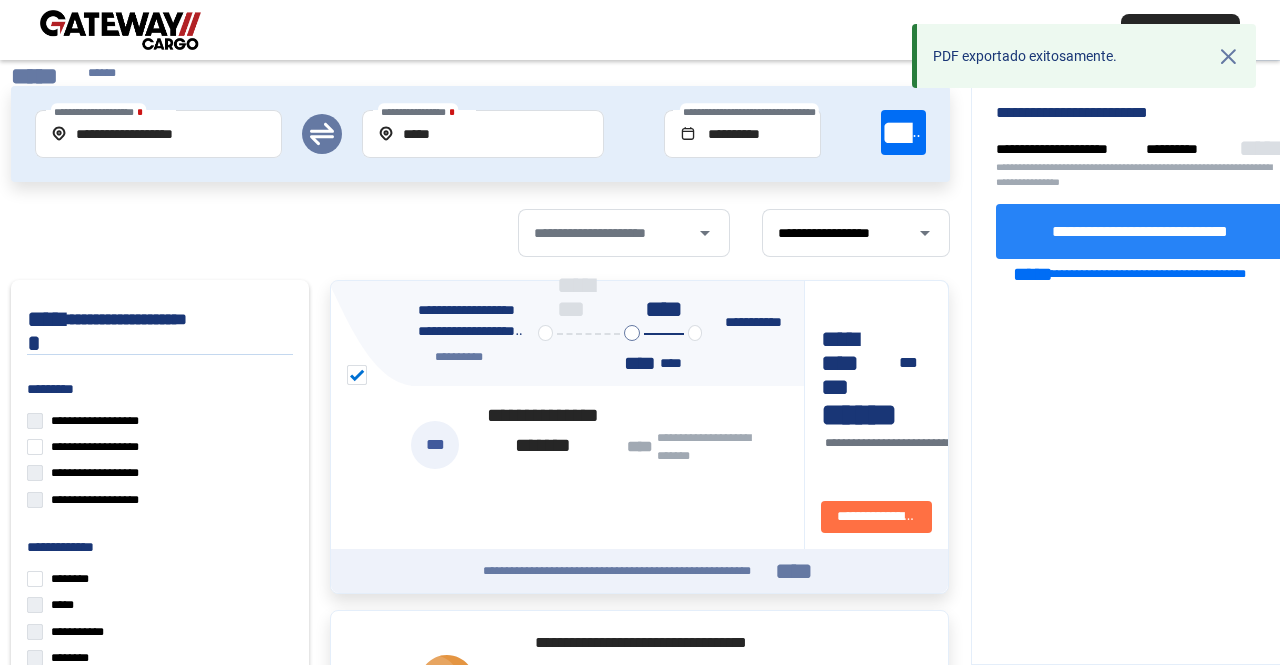 click on "**********" at bounding box center (1140, 230) 